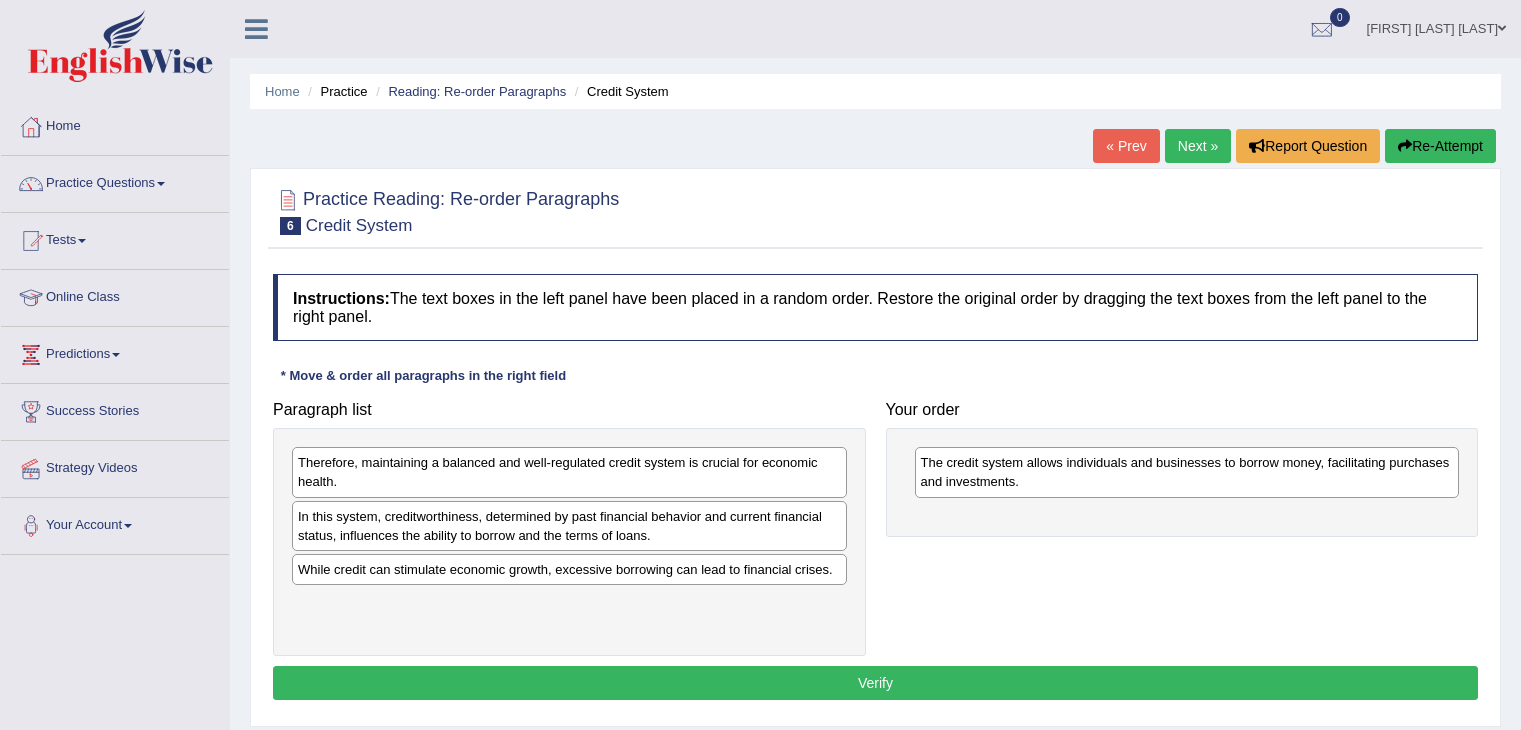 scroll, scrollTop: 0, scrollLeft: 0, axis: both 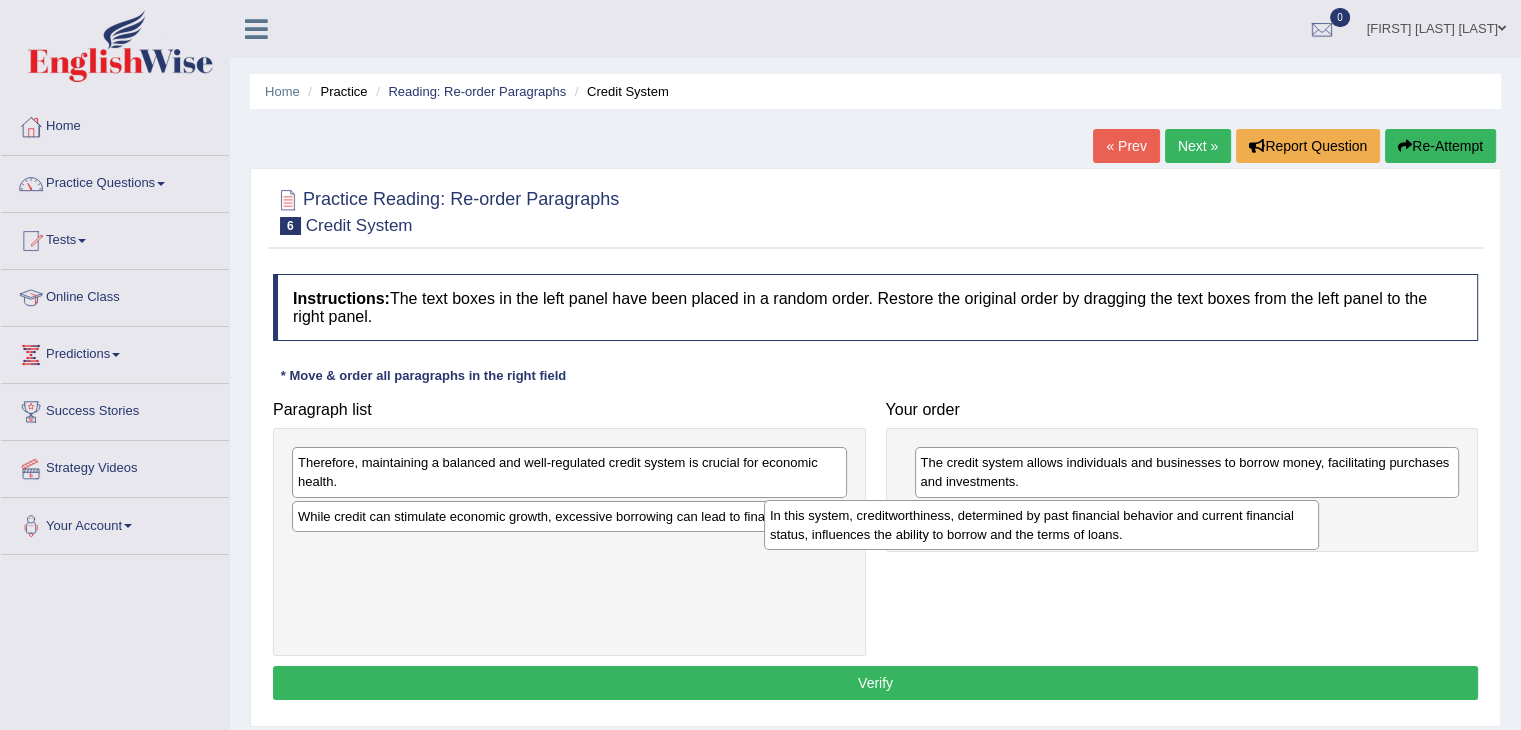 drag, startPoint x: 744, startPoint y: 534, endPoint x: 1219, endPoint y: 534, distance: 475 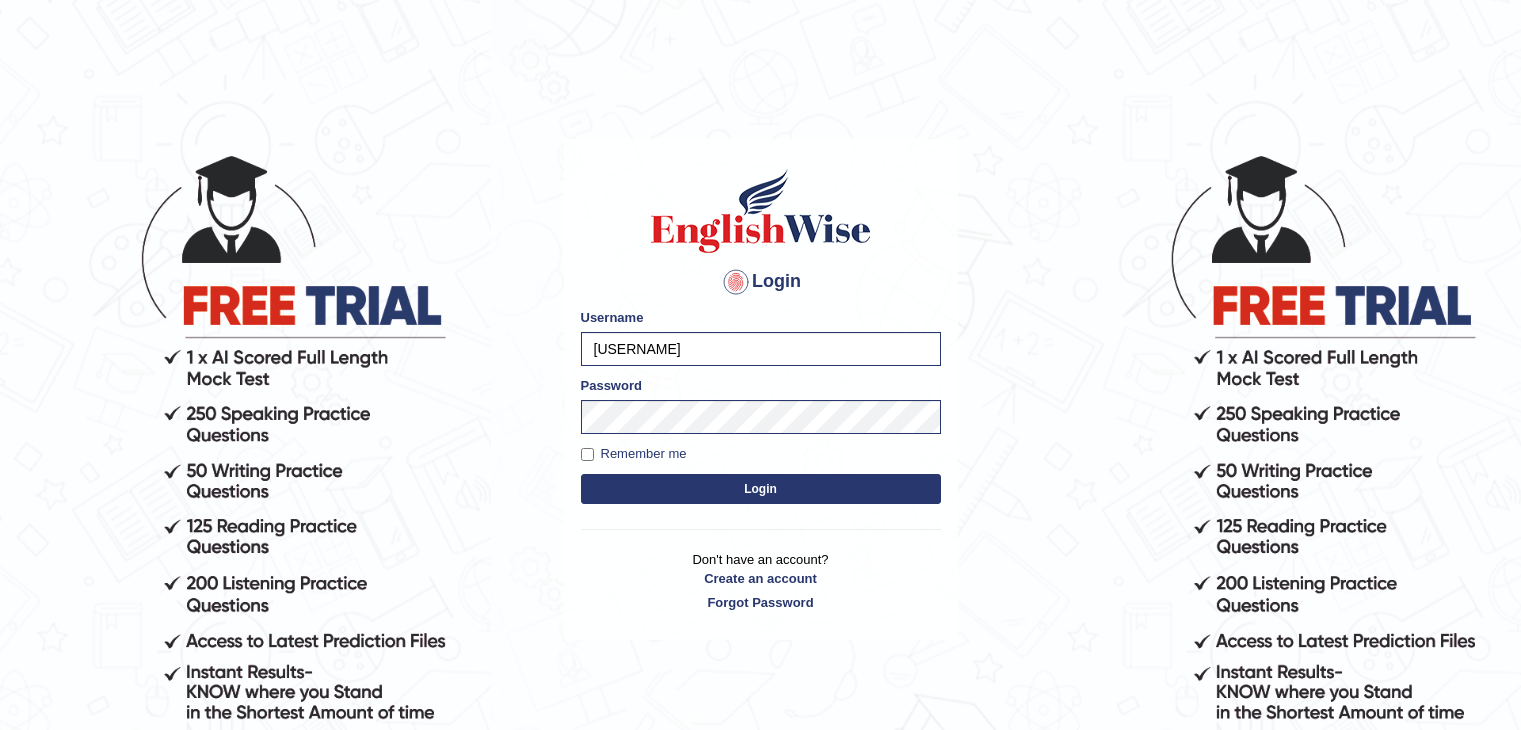 scroll, scrollTop: 0, scrollLeft: 0, axis: both 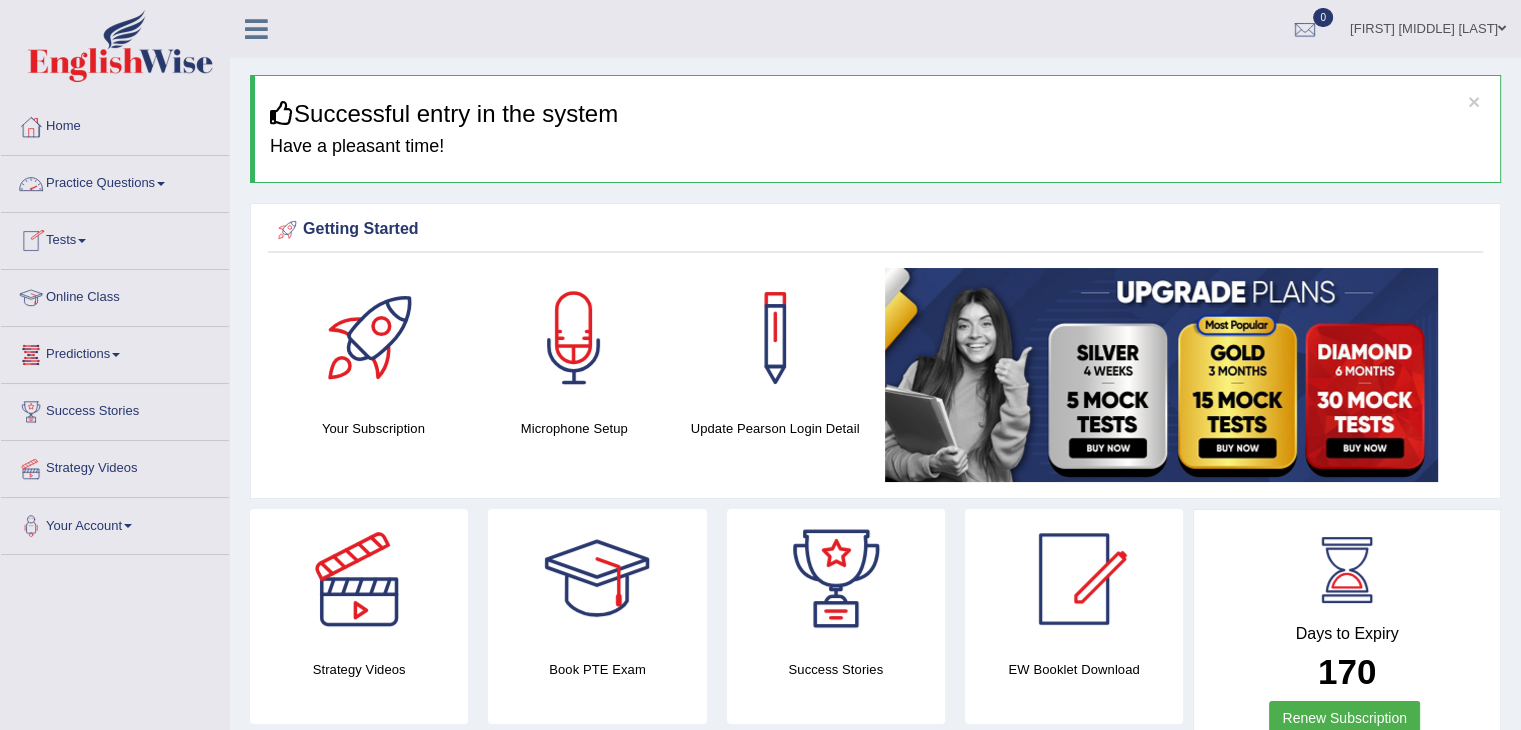 click on "Practice Questions" at bounding box center (115, 181) 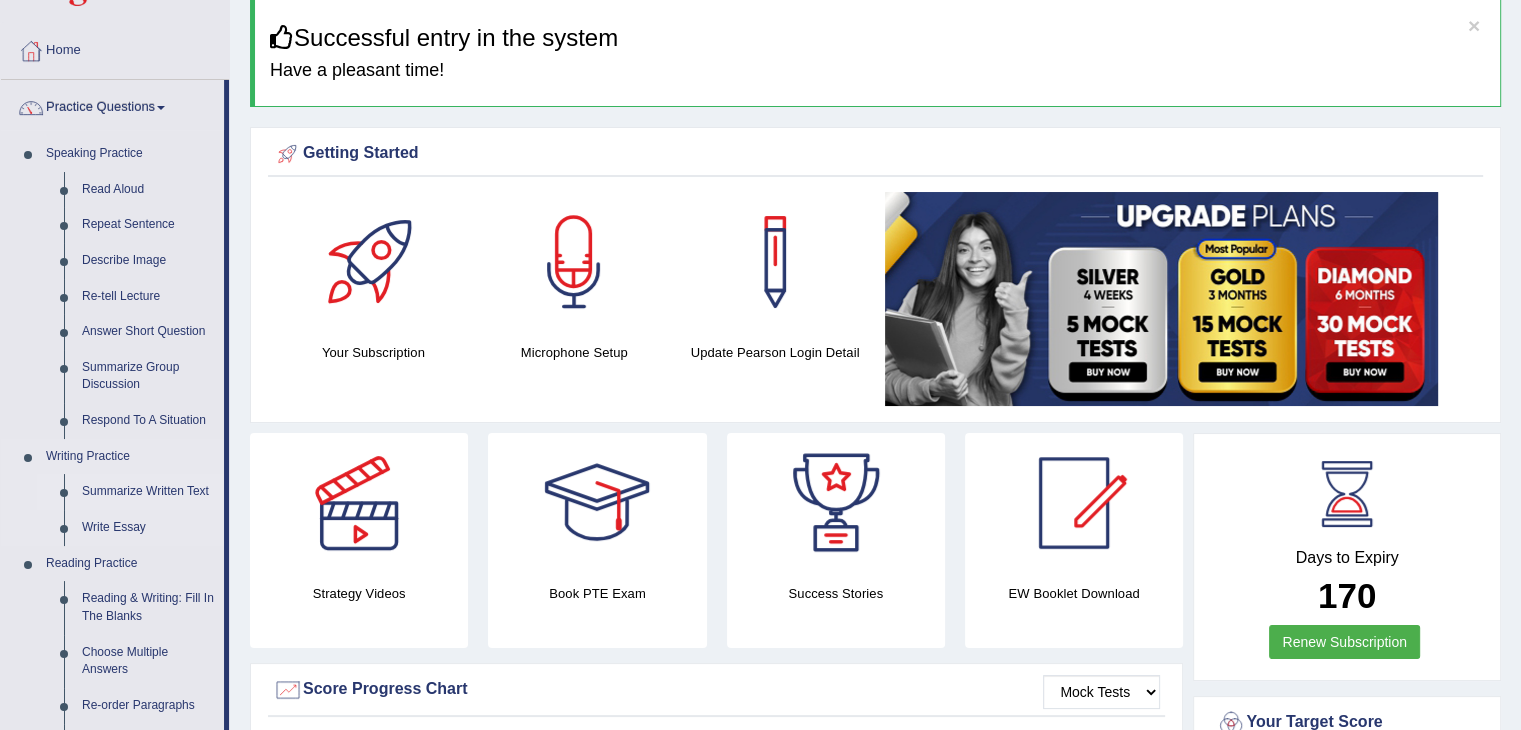 scroll, scrollTop: 200, scrollLeft: 0, axis: vertical 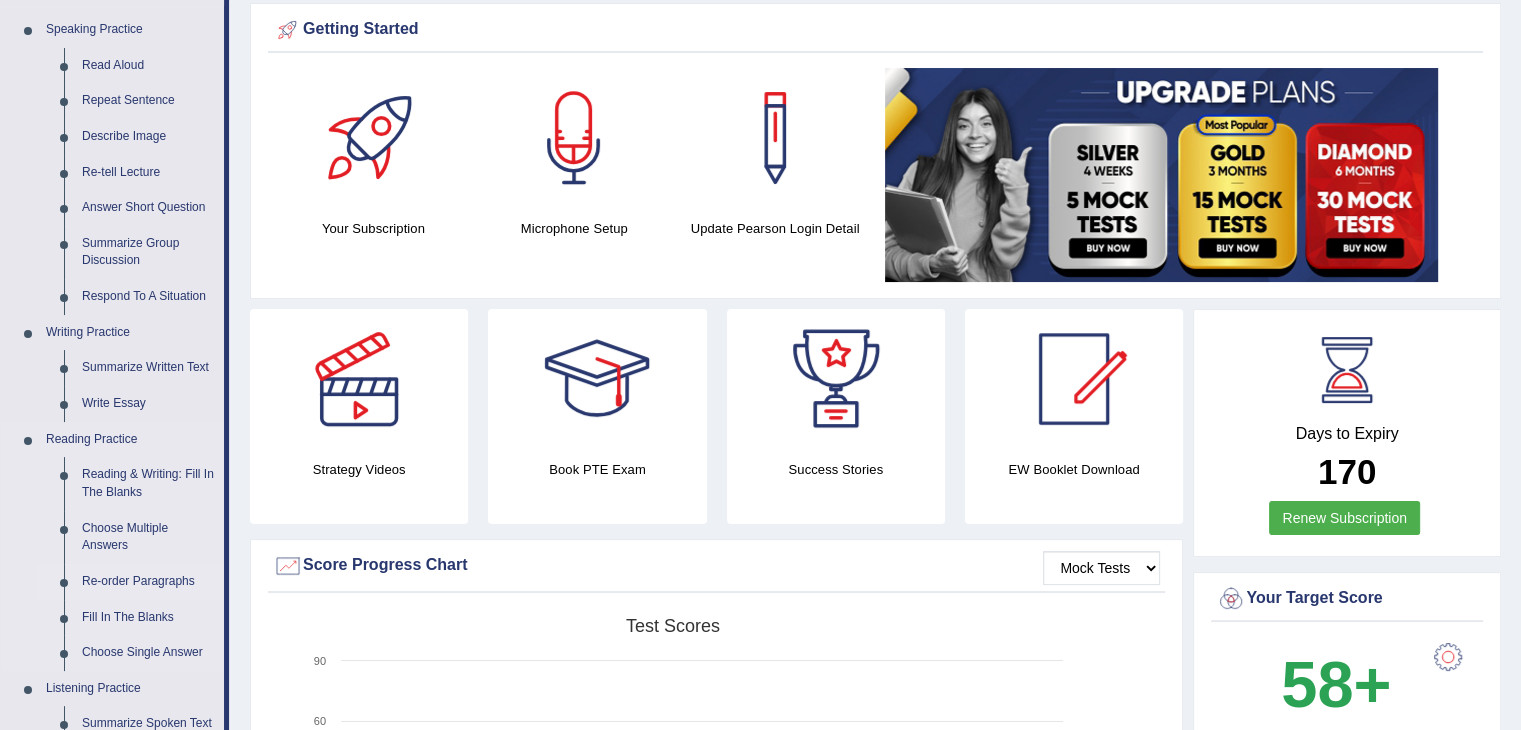 click on "Re-order Paragraphs" at bounding box center (148, 582) 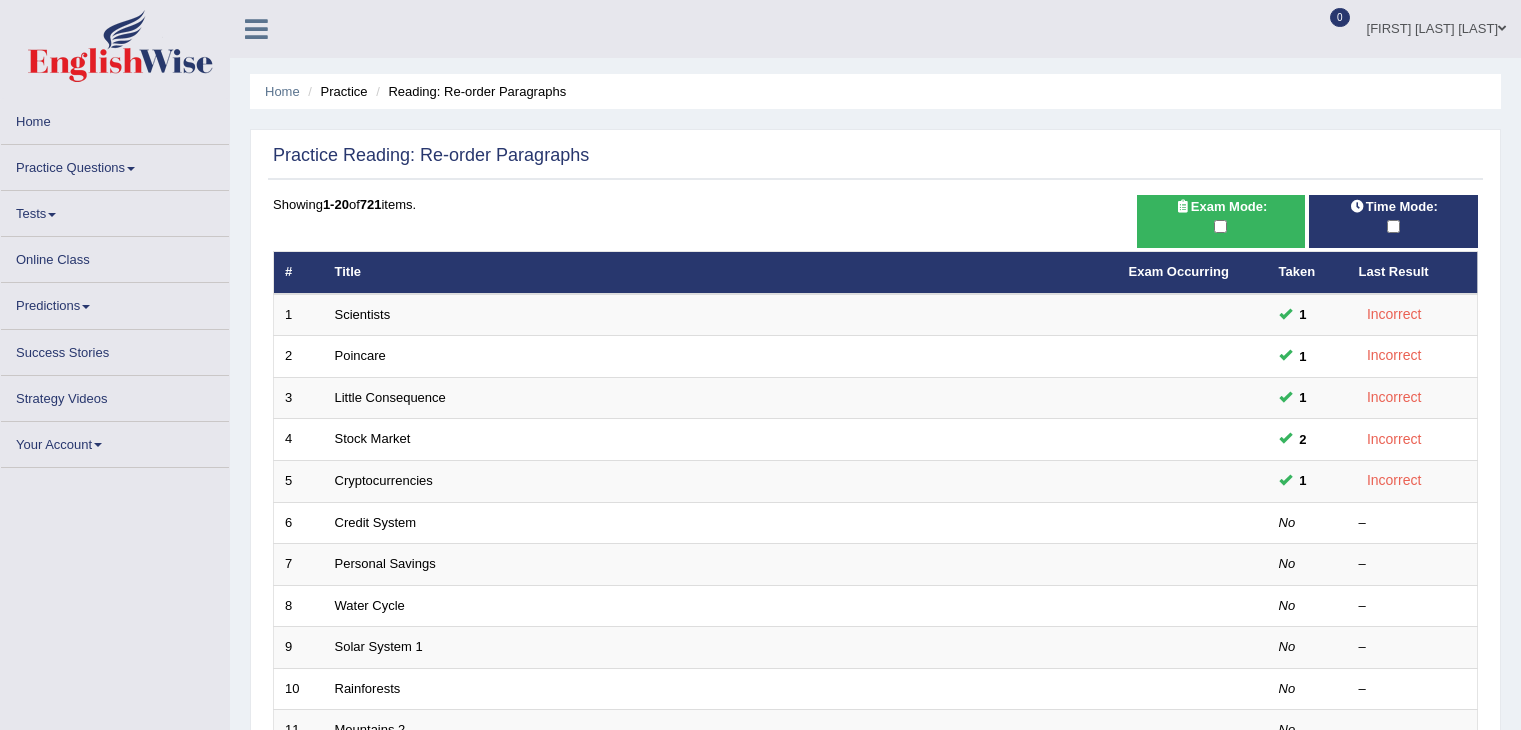 scroll, scrollTop: 0, scrollLeft: 0, axis: both 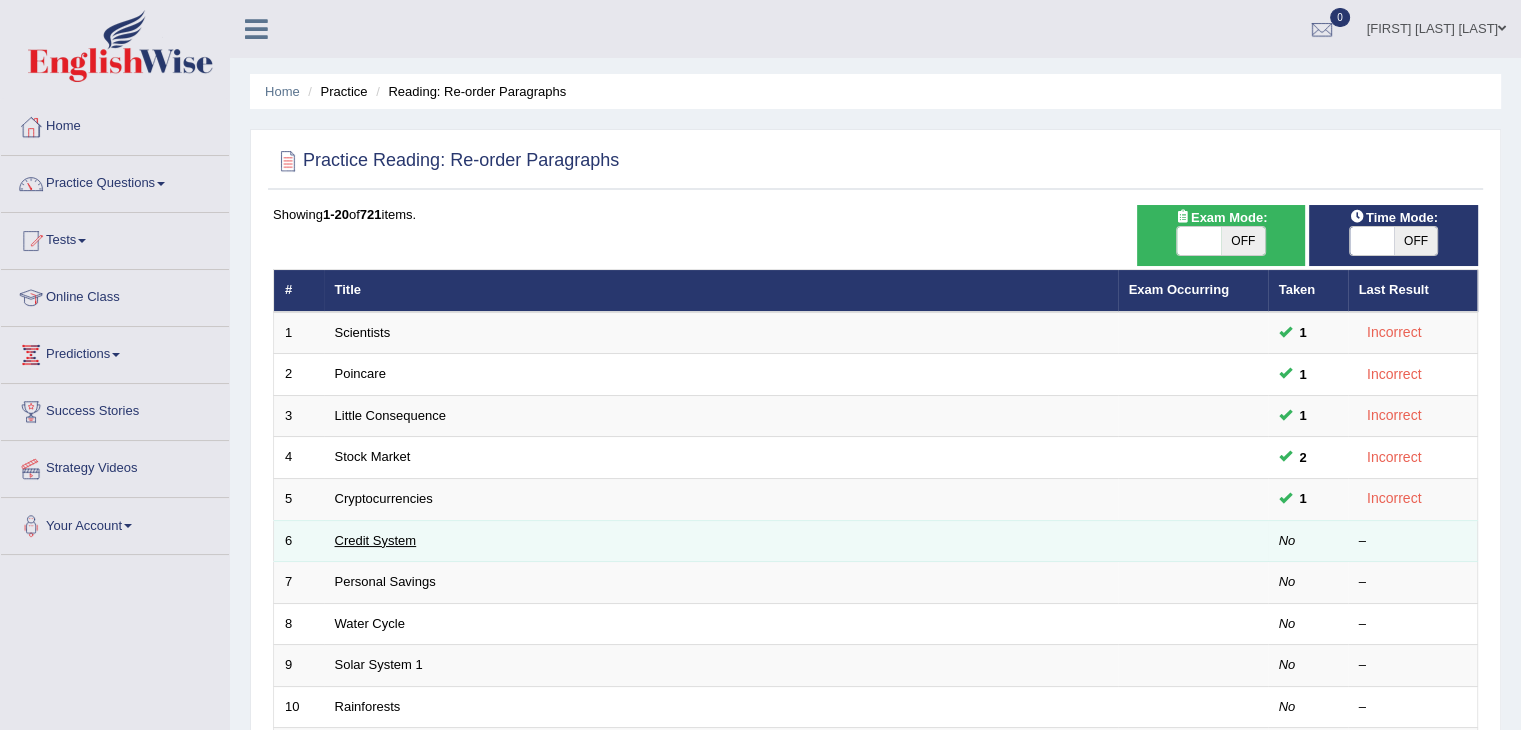 click on "Credit System" at bounding box center [376, 540] 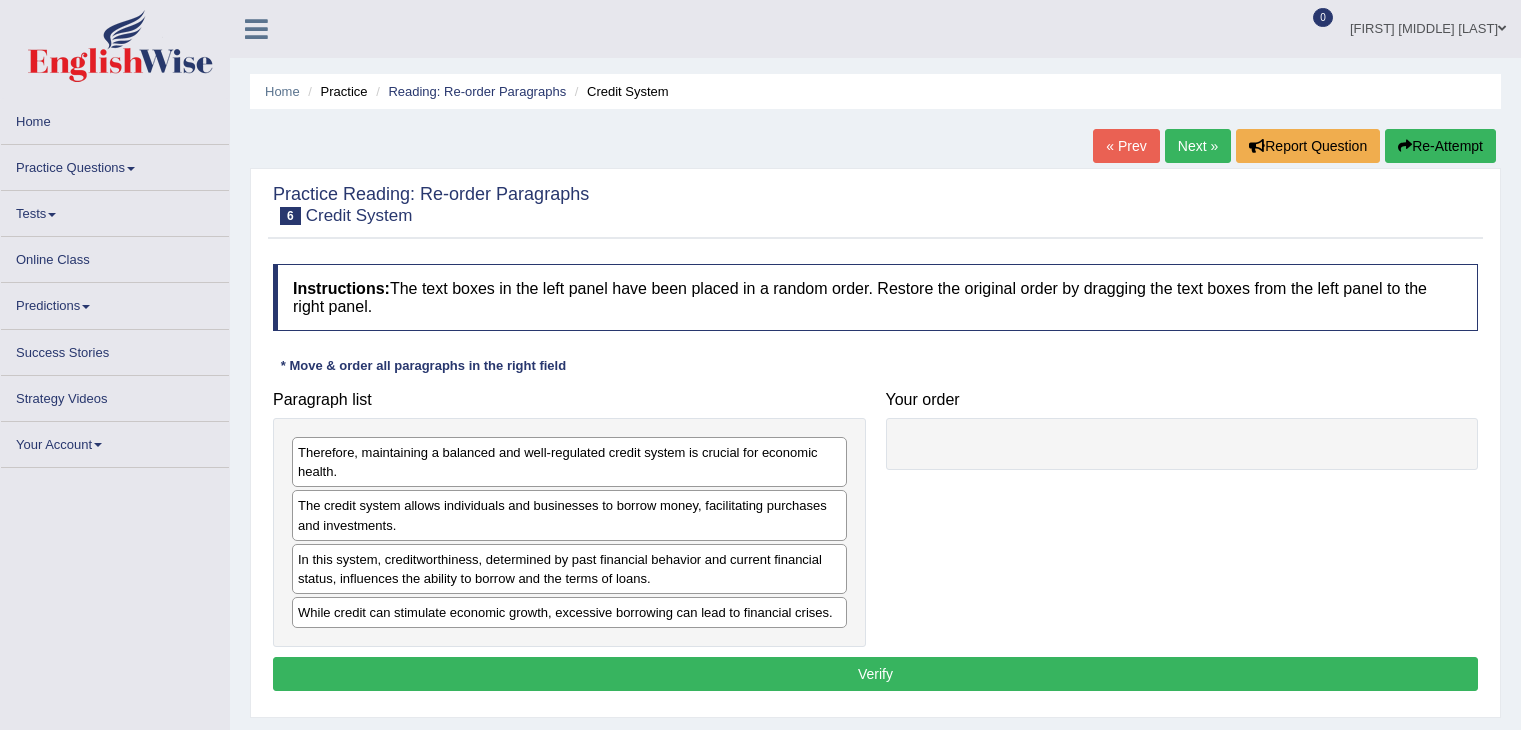 scroll, scrollTop: 0, scrollLeft: 0, axis: both 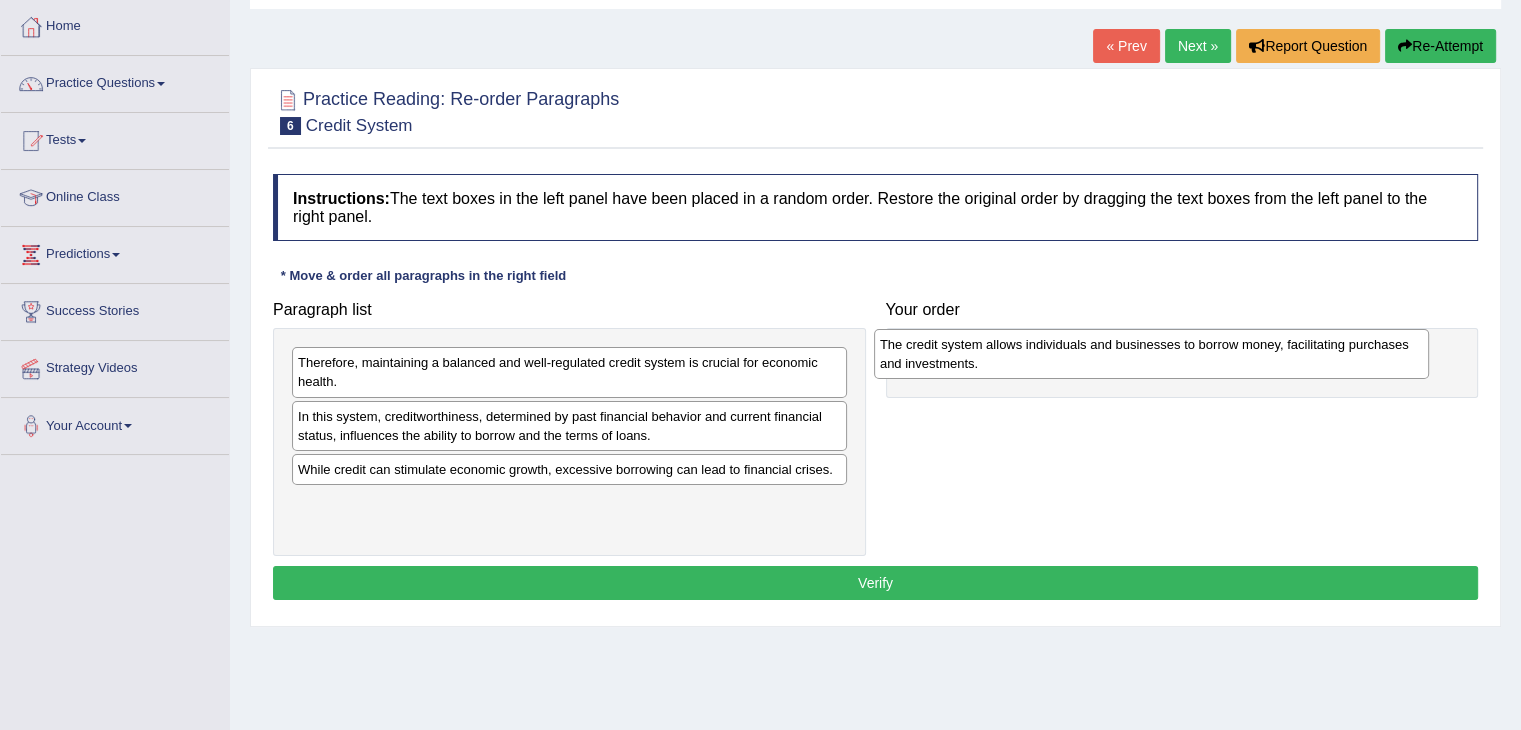 drag, startPoint x: 519, startPoint y: 438, endPoint x: 1101, endPoint y: 367, distance: 586.31476 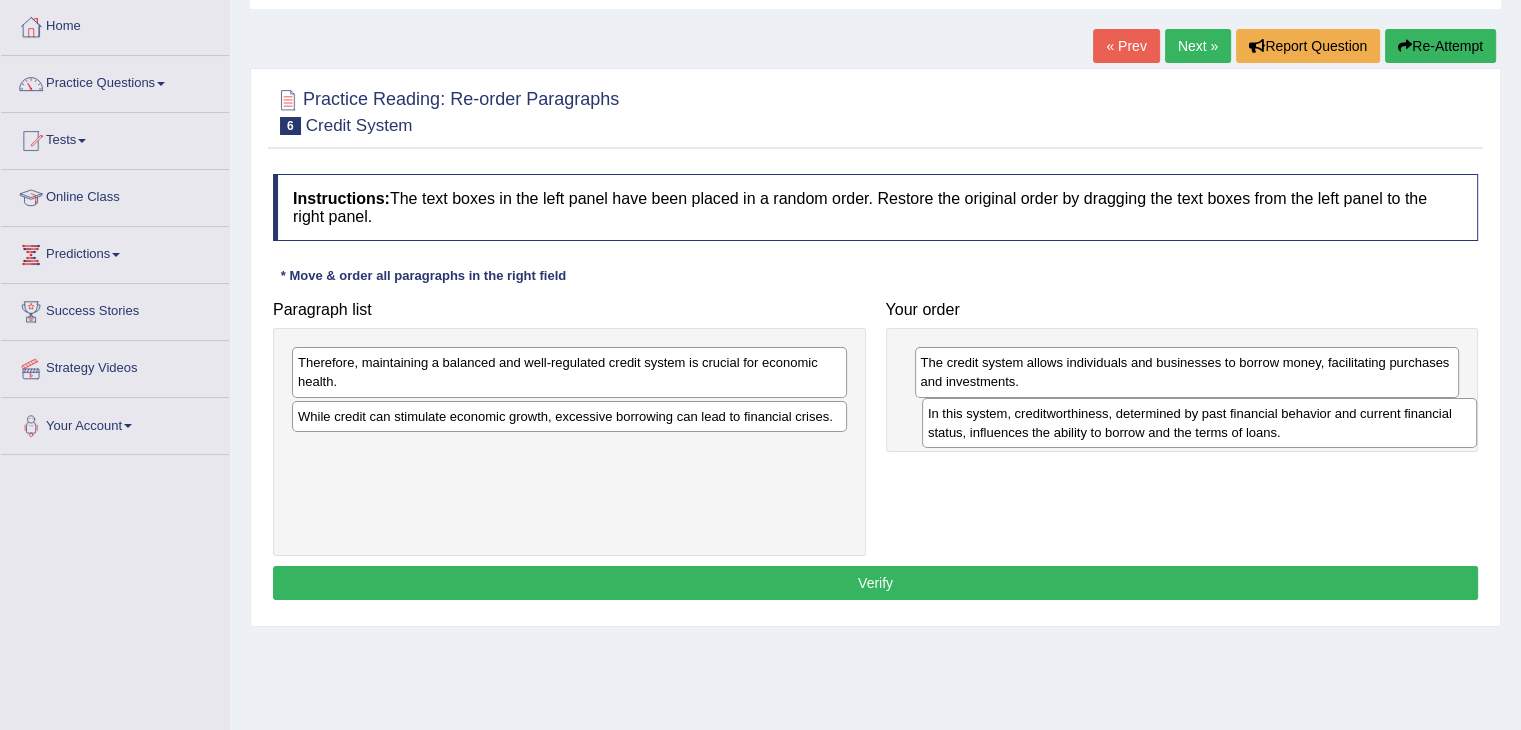 drag, startPoint x: 582, startPoint y: 441, endPoint x: 1212, endPoint y: 439, distance: 630.0032 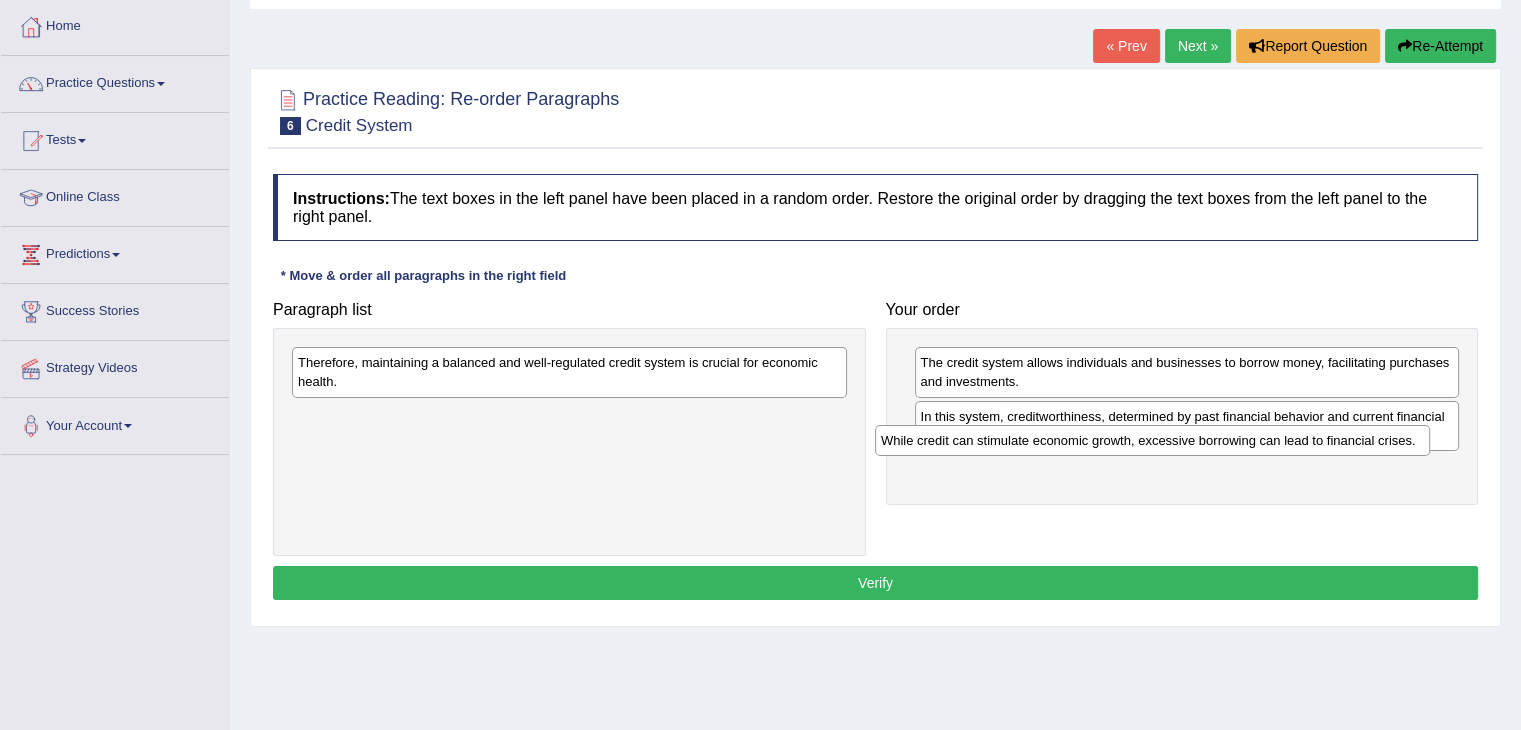 drag, startPoint x: 577, startPoint y: 417, endPoint x: 1207, endPoint y: 459, distance: 631.39844 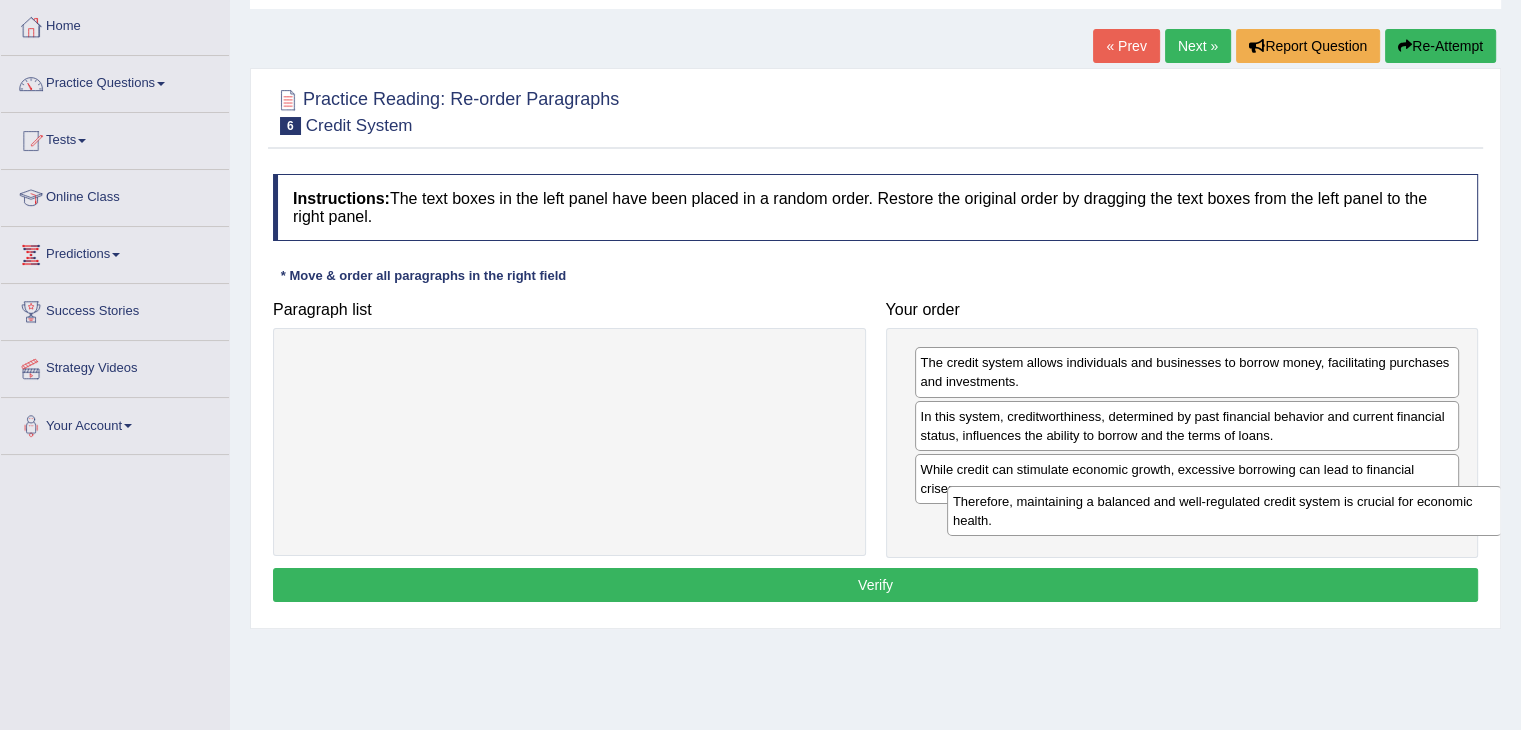 drag, startPoint x: 755, startPoint y: 380, endPoint x: 1148, endPoint y: 541, distance: 424.6999 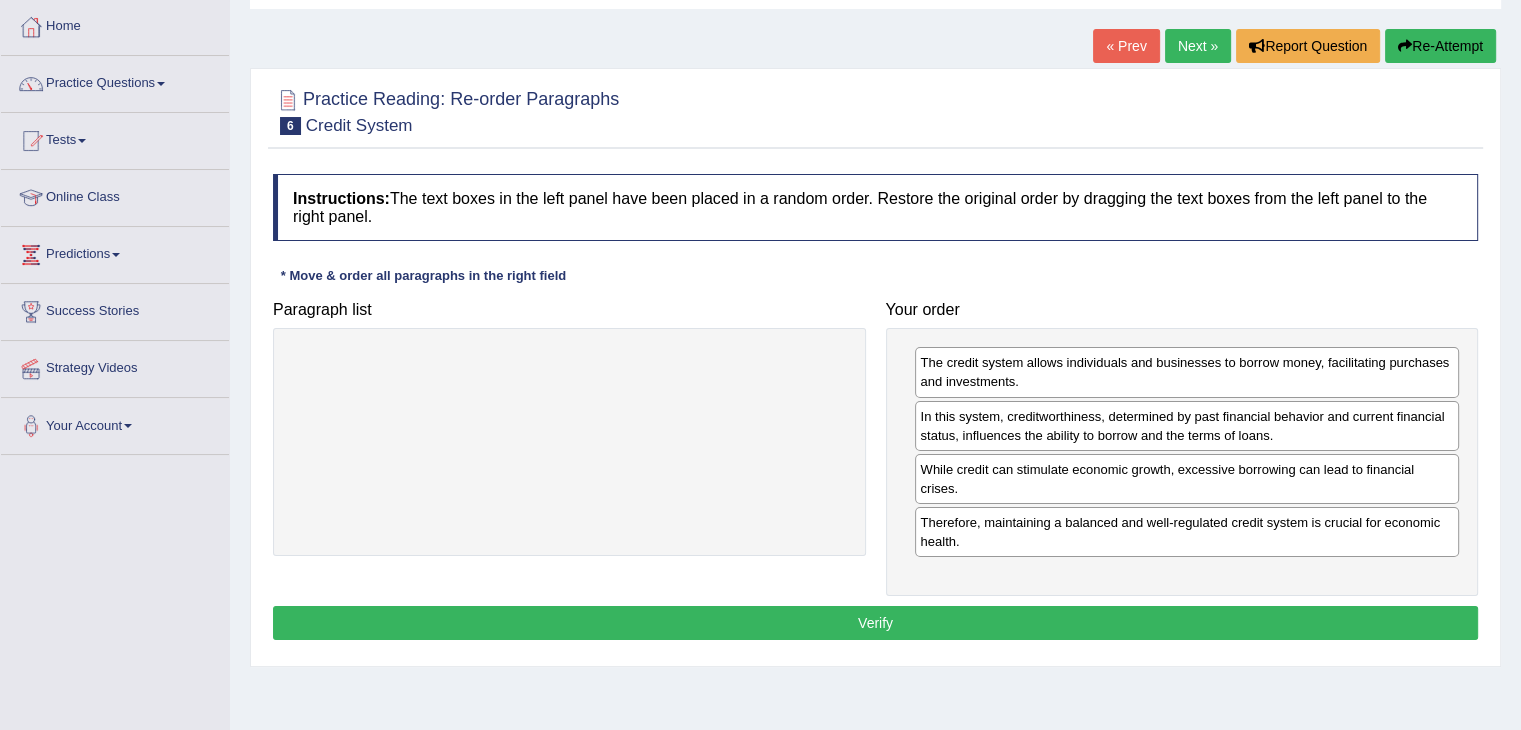 click on "Verify" at bounding box center [875, 623] 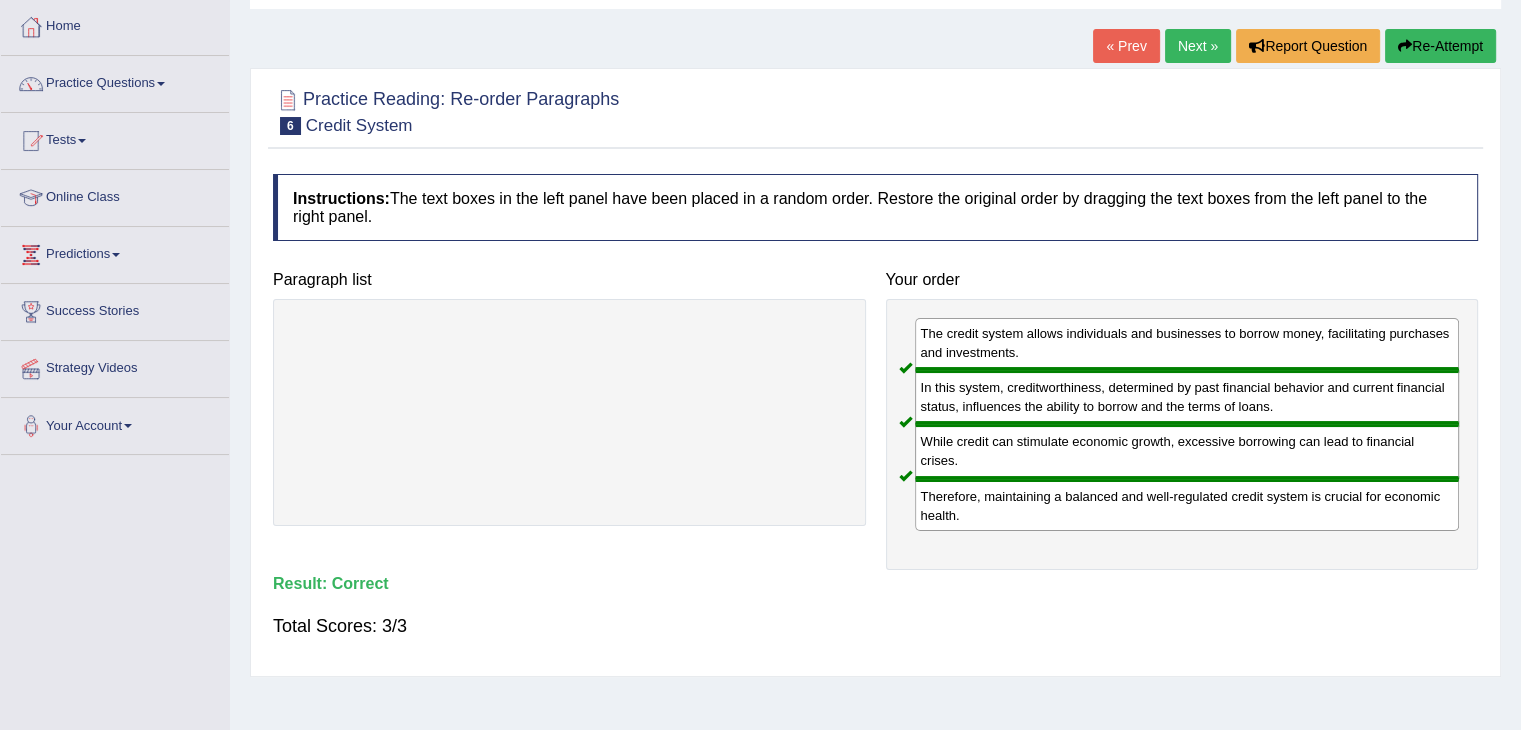 click on "Next »" at bounding box center [1198, 46] 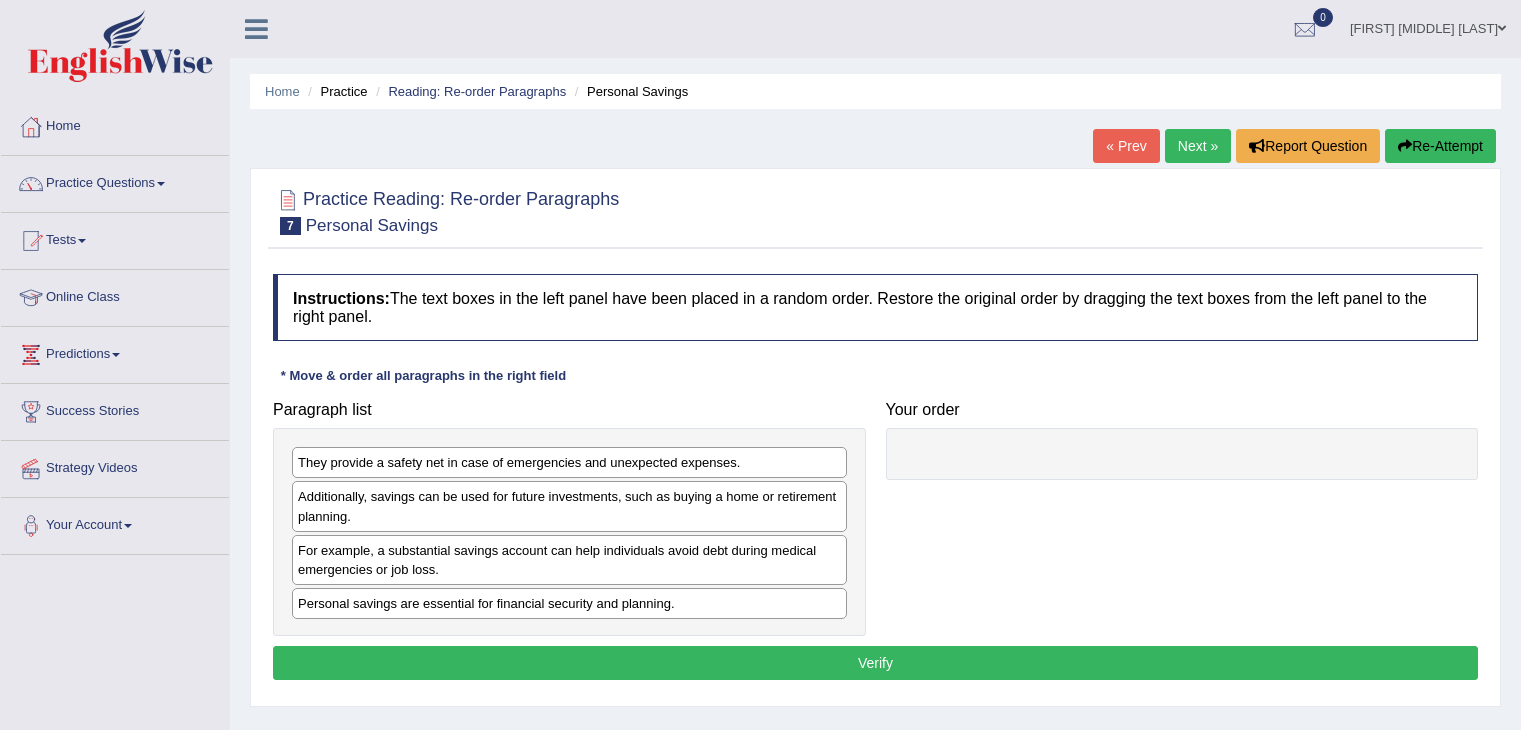 scroll, scrollTop: 0, scrollLeft: 0, axis: both 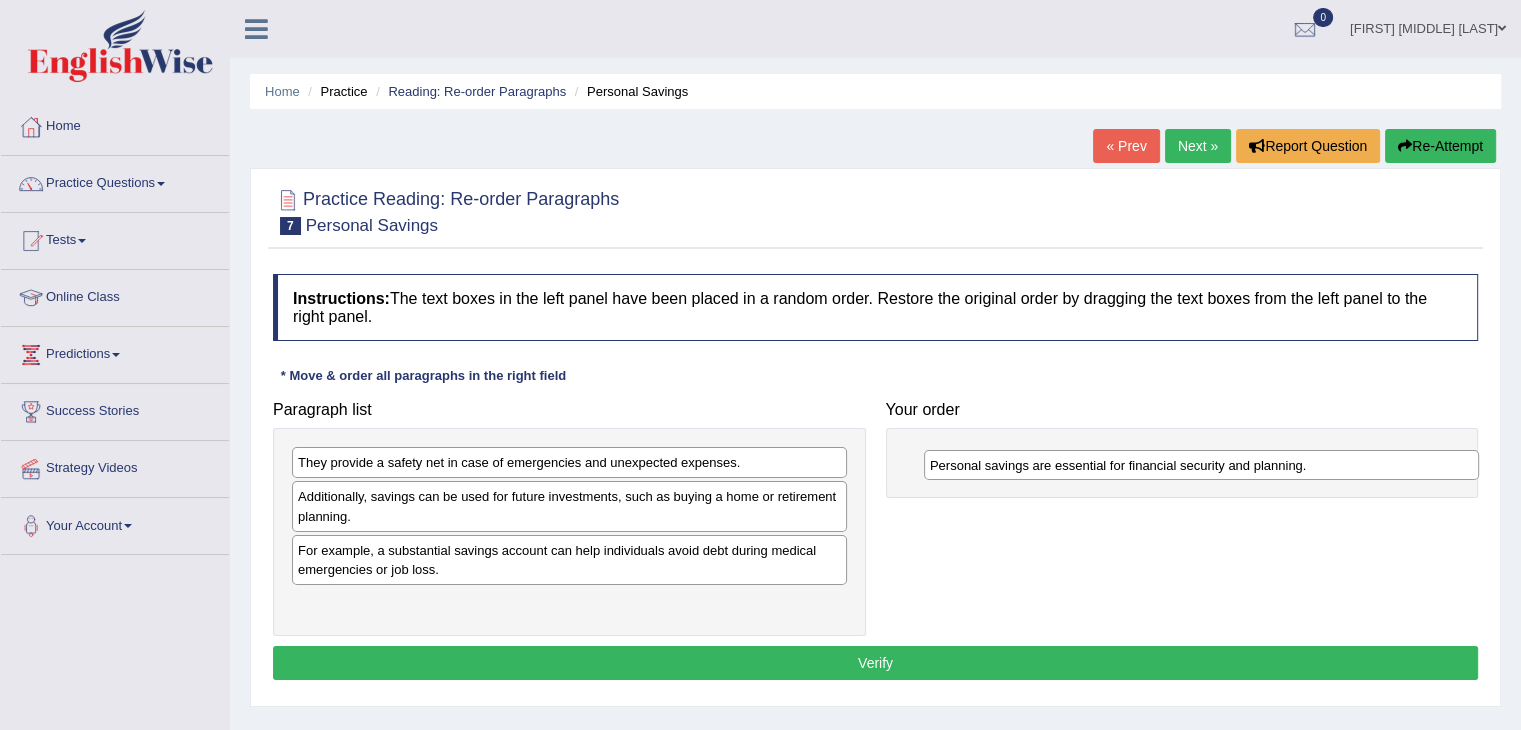 drag, startPoint x: 448, startPoint y: 607, endPoint x: 1078, endPoint y: 465, distance: 645.80493 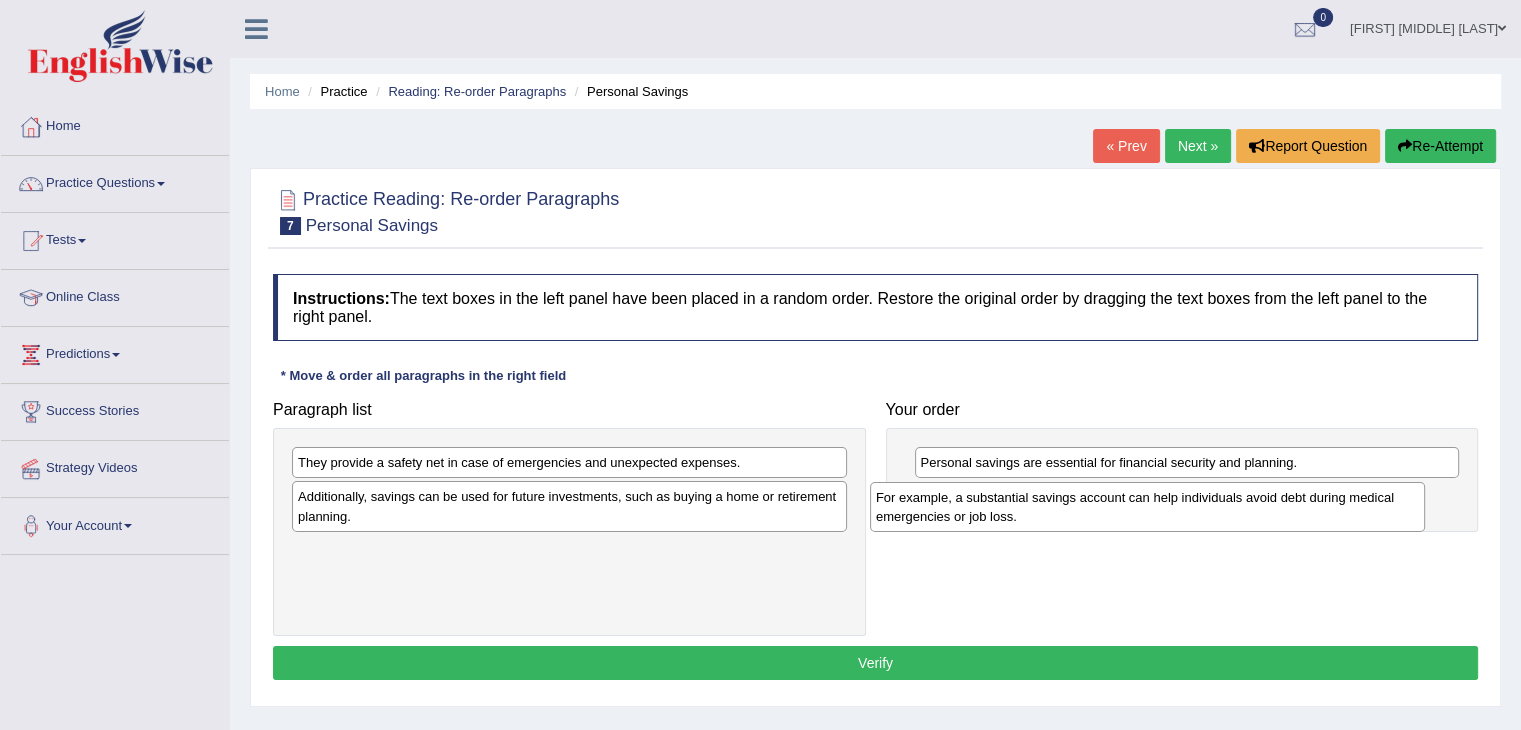 drag, startPoint x: 609, startPoint y: 566, endPoint x: 1187, endPoint y: 514, distance: 580.3344 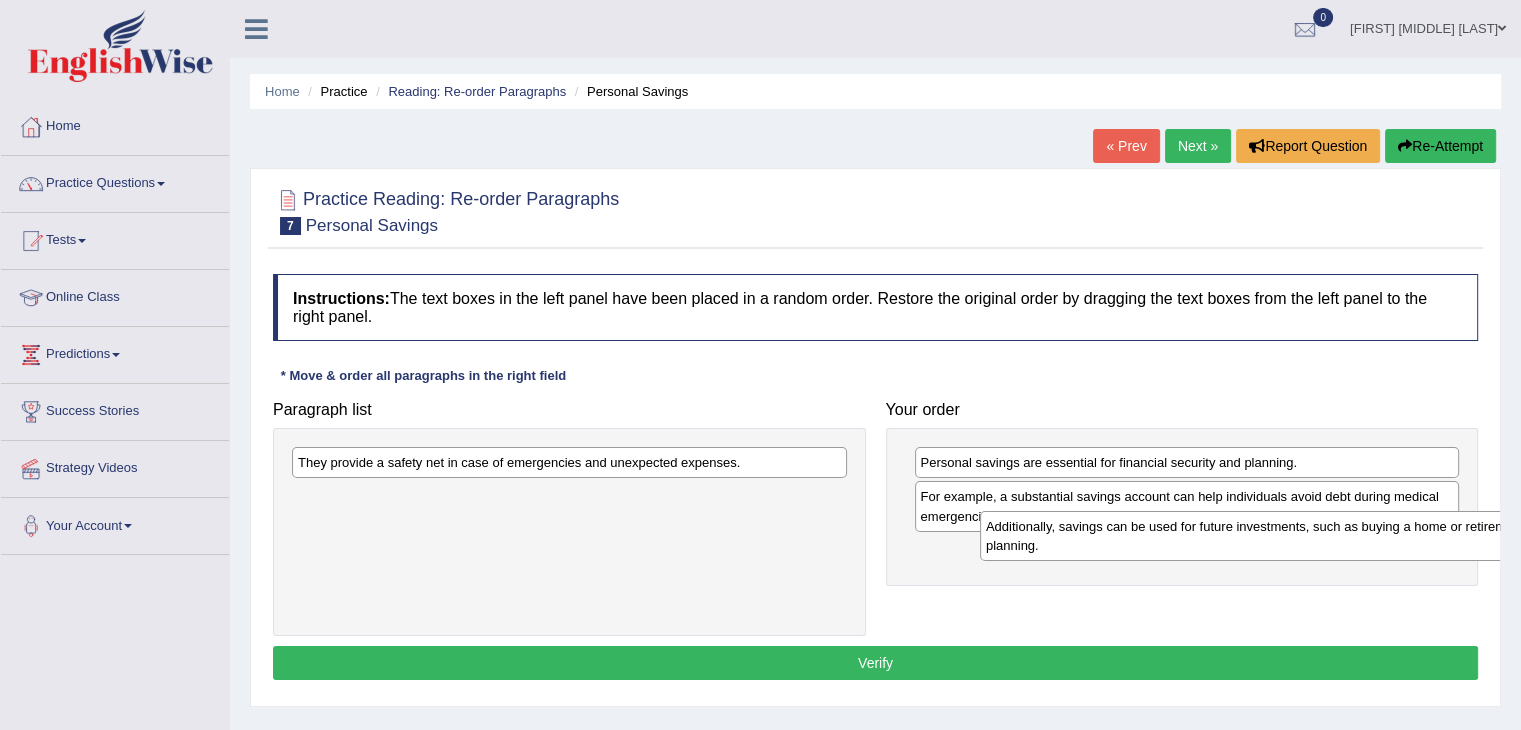 drag, startPoint x: 605, startPoint y: 513, endPoint x: 1096, endPoint y: 543, distance: 491.91565 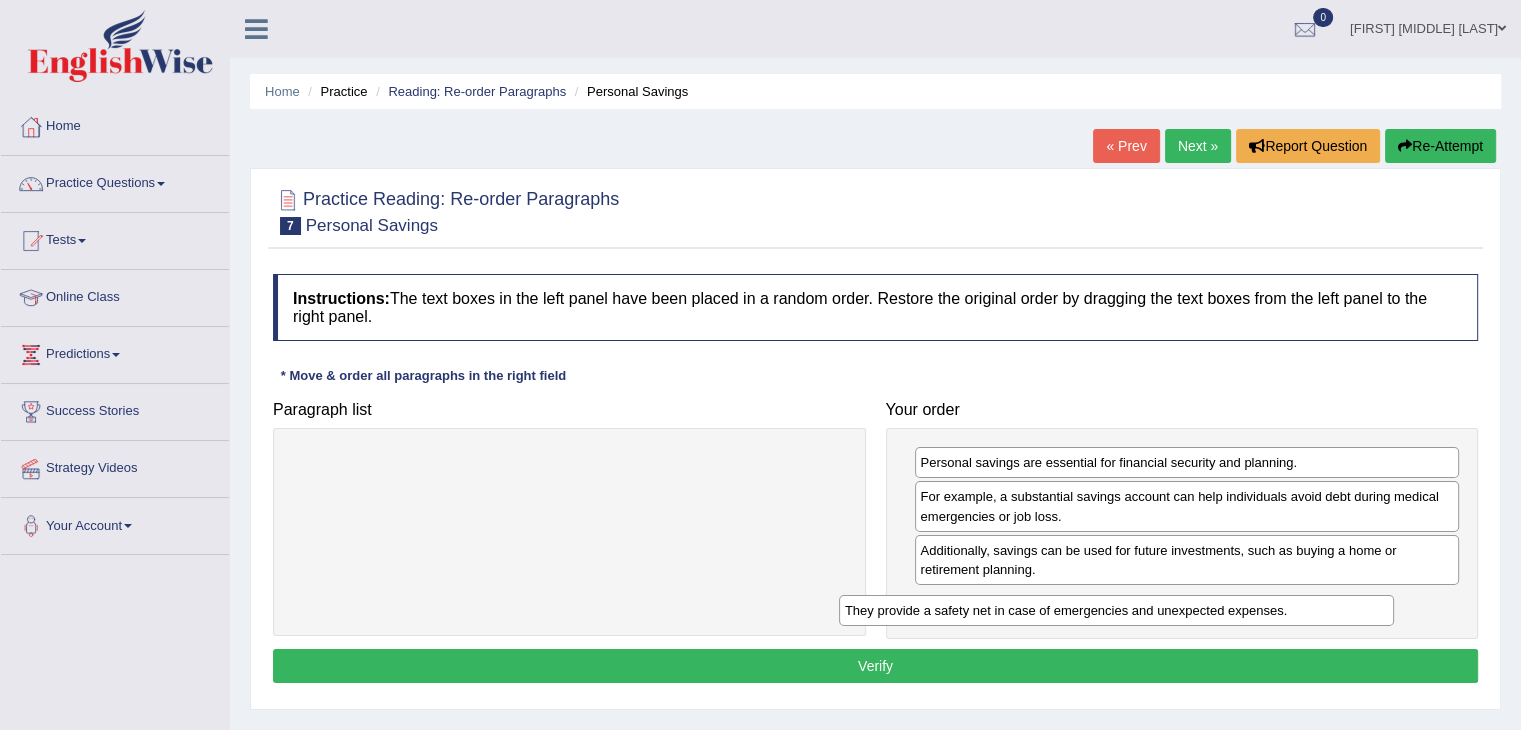 drag, startPoint x: 781, startPoint y: 463, endPoint x: 1333, endPoint y: 608, distance: 570.72675 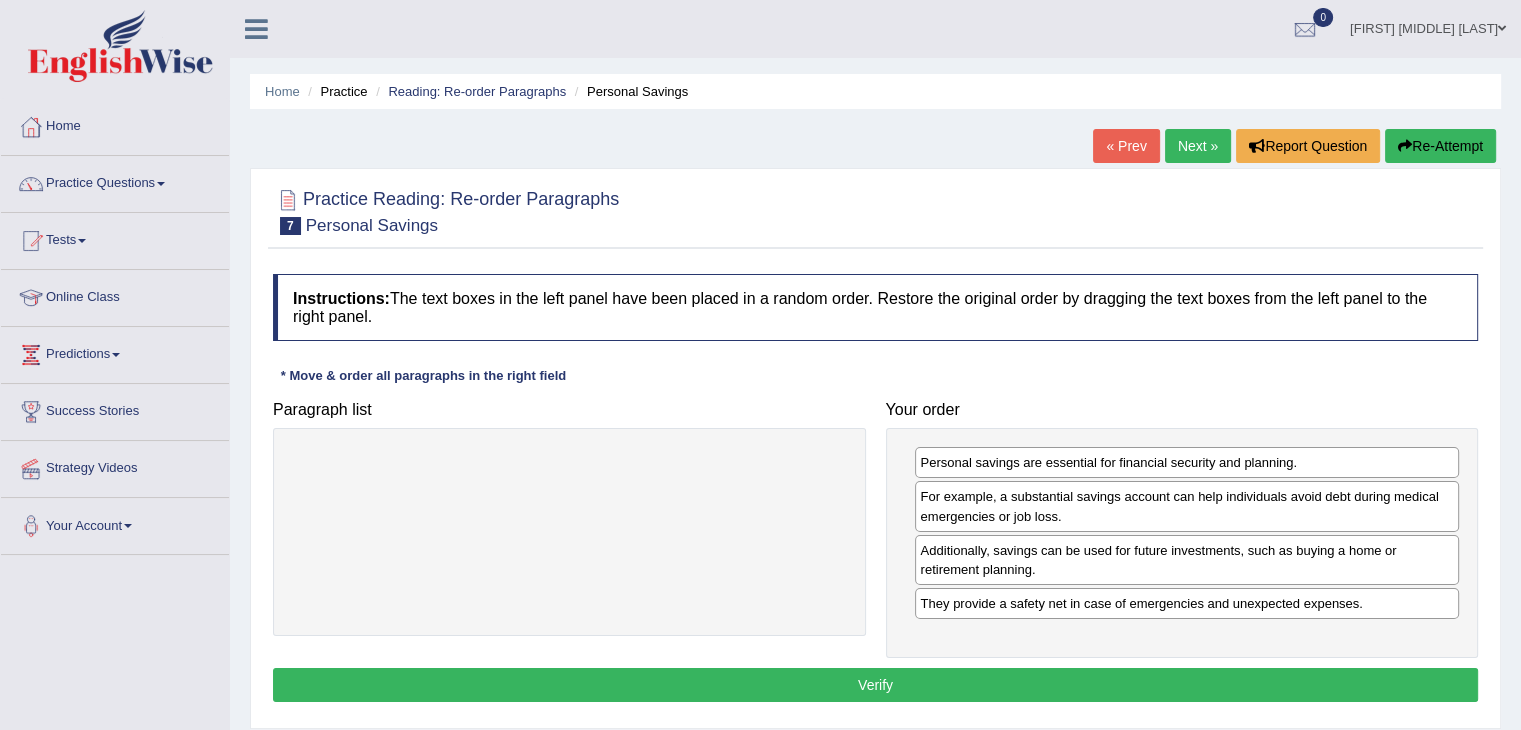 click on "Verify" at bounding box center (875, 685) 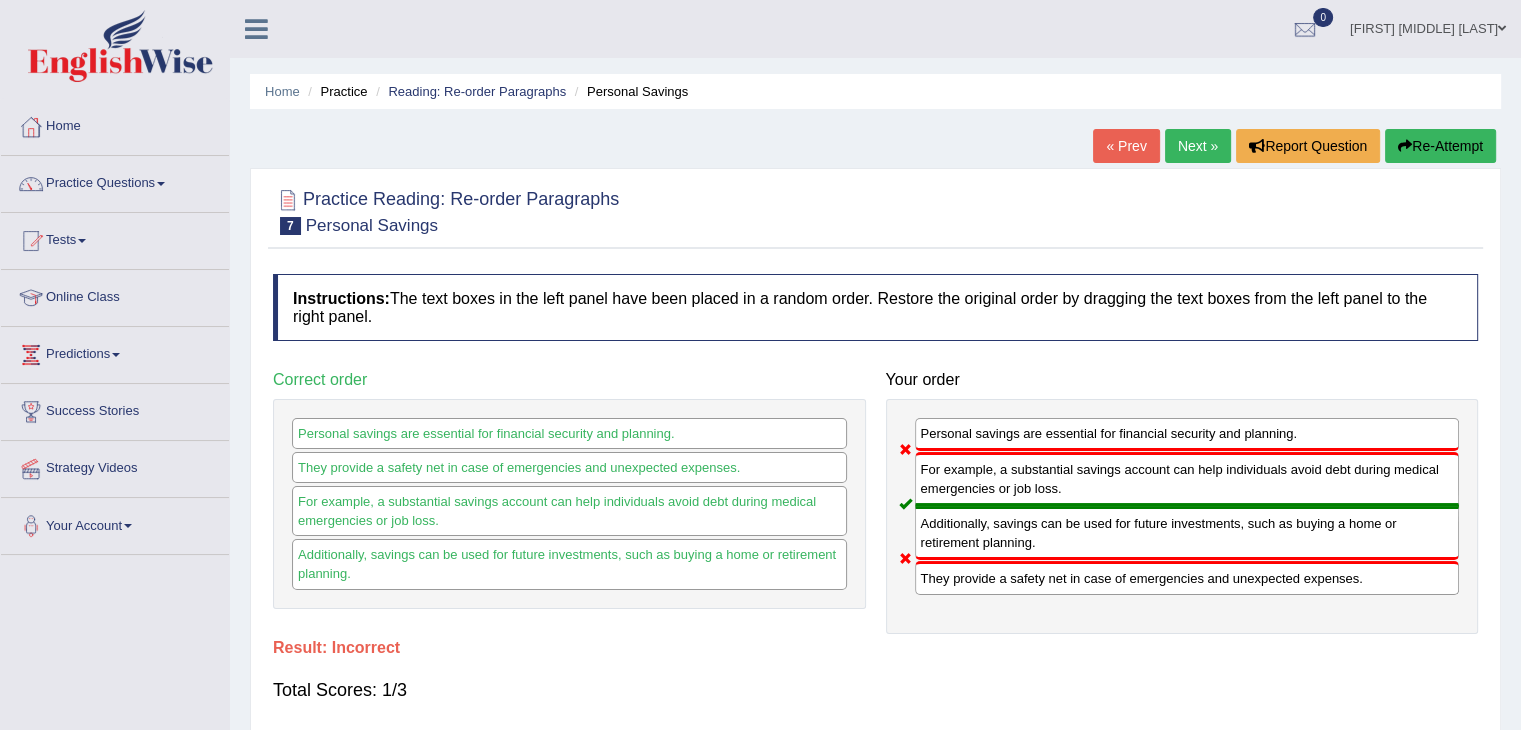 click on "Next »" at bounding box center [1198, 146] 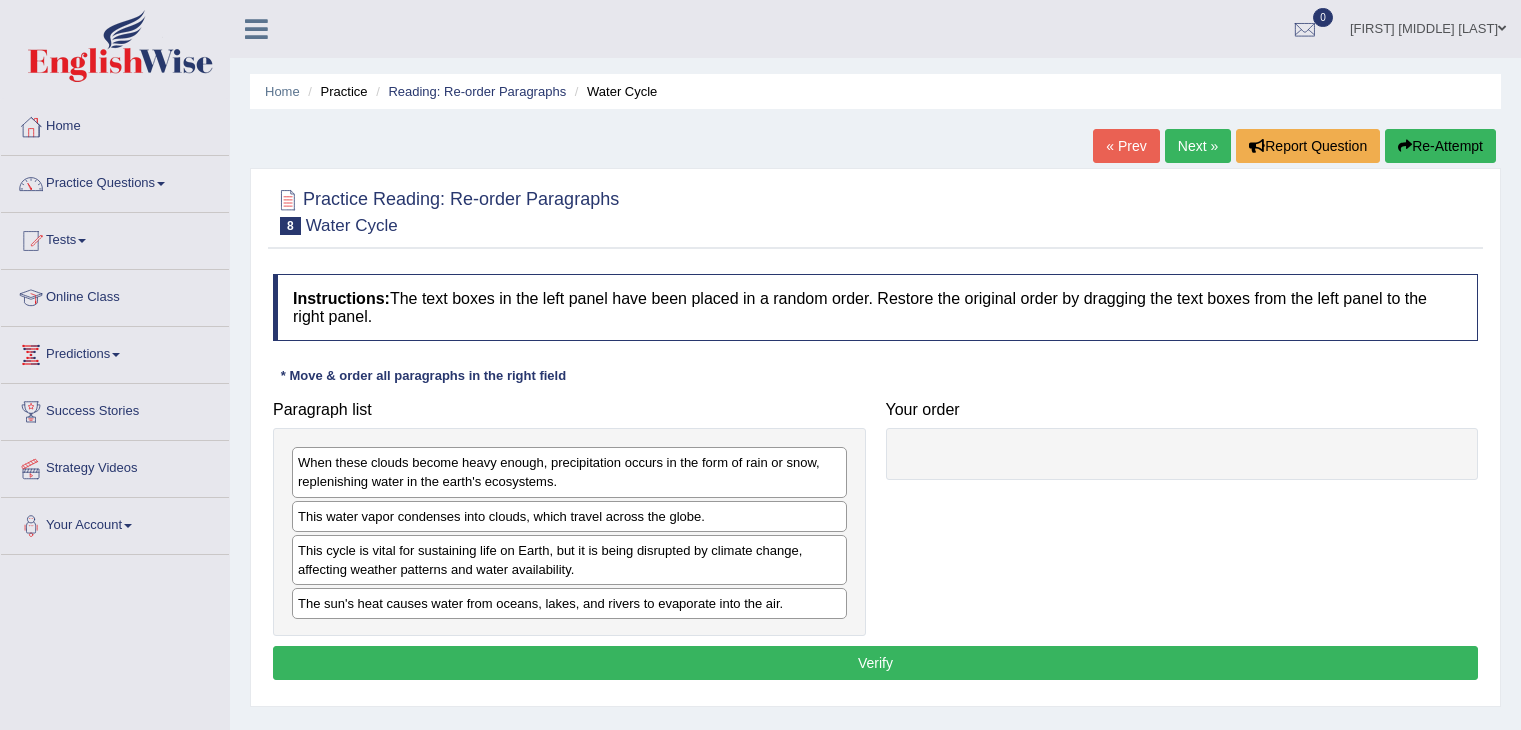 scroll, scrollTop: 0, scrollLeft: 0, axis: both 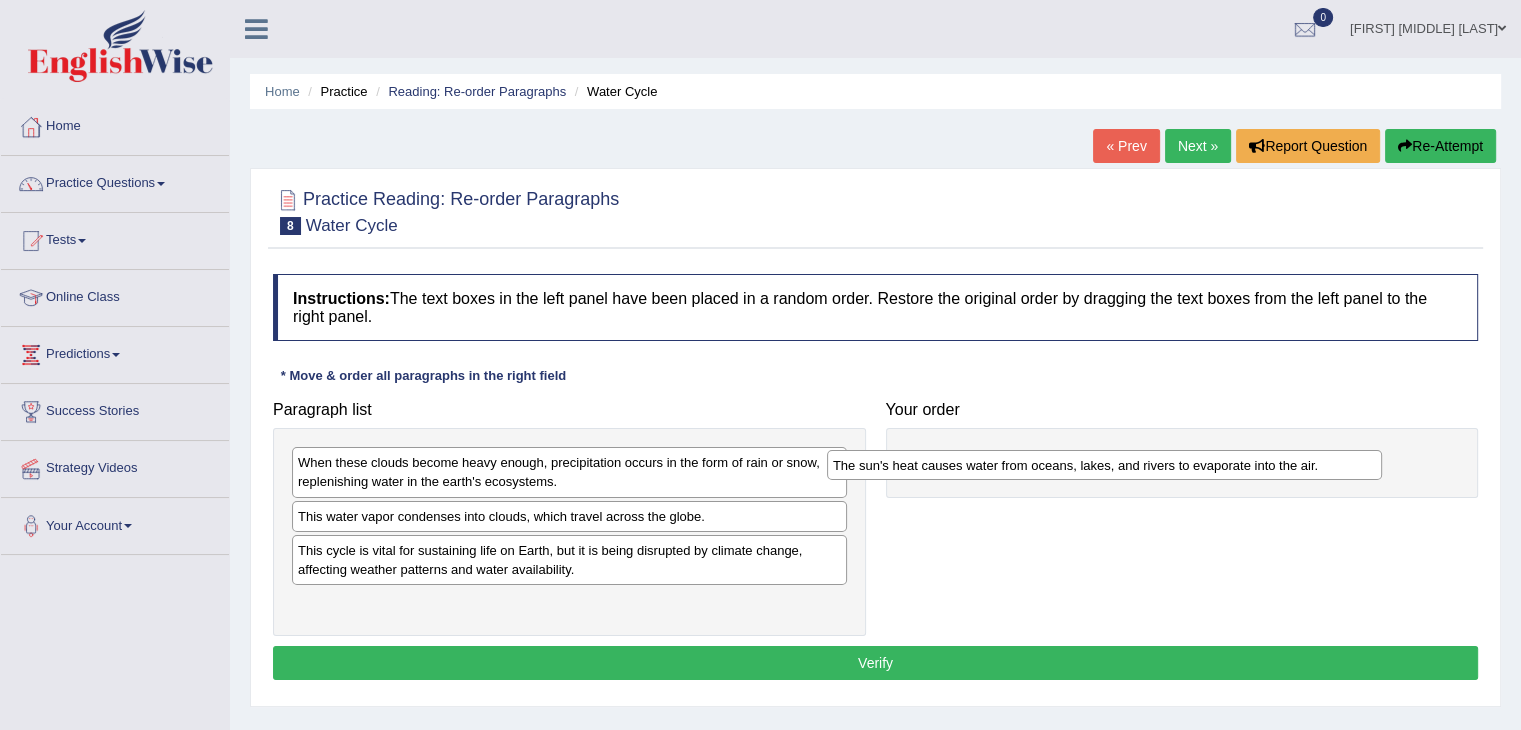 drag, startPoint x: 441, startPoint y: 612, endPoint x: 979, endPoint y: 470, distance: 556.4243 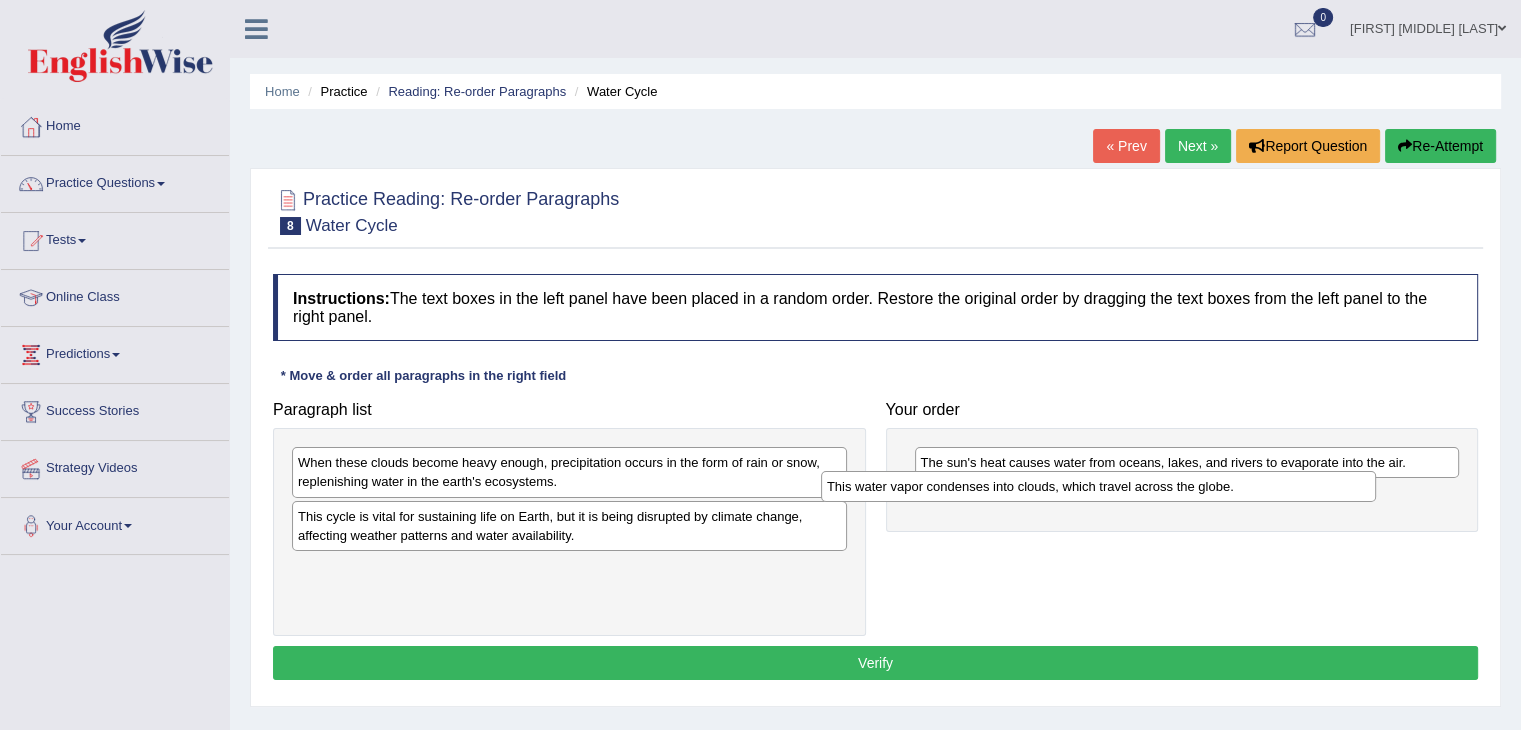 drag, startPoint x: 599, startPoint y: 522, endPoint x: 1128, endPoint y: 493, distance: 529.7943 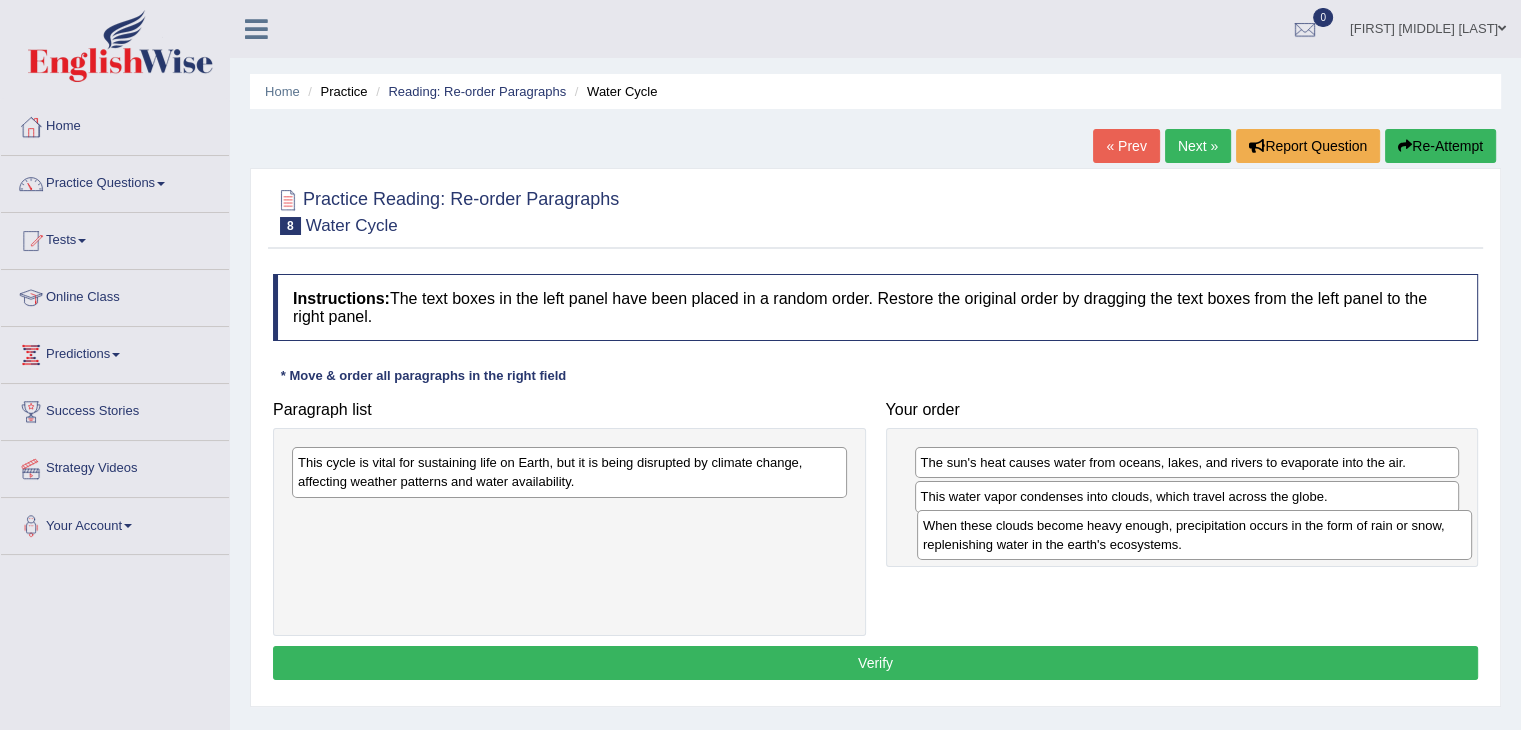 drag, startPoint x: 617, startPoint y: 491, endPoint x: 1242, endPoint y: 554, distance: 628.1672 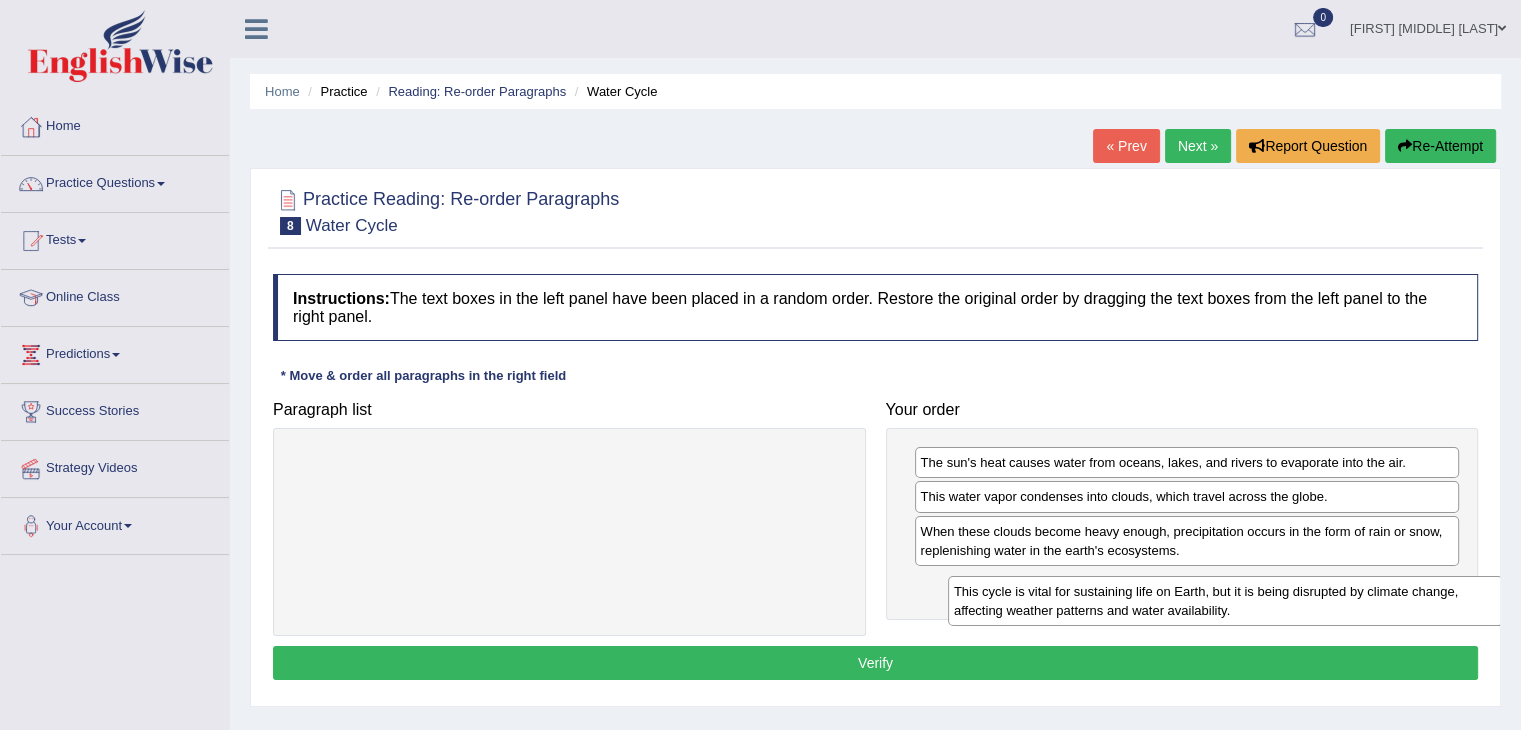 drag, startPoint x: 600, startPoint y: 482, endPoint x: 1242, endPoint y: 604, distance: 653.4891 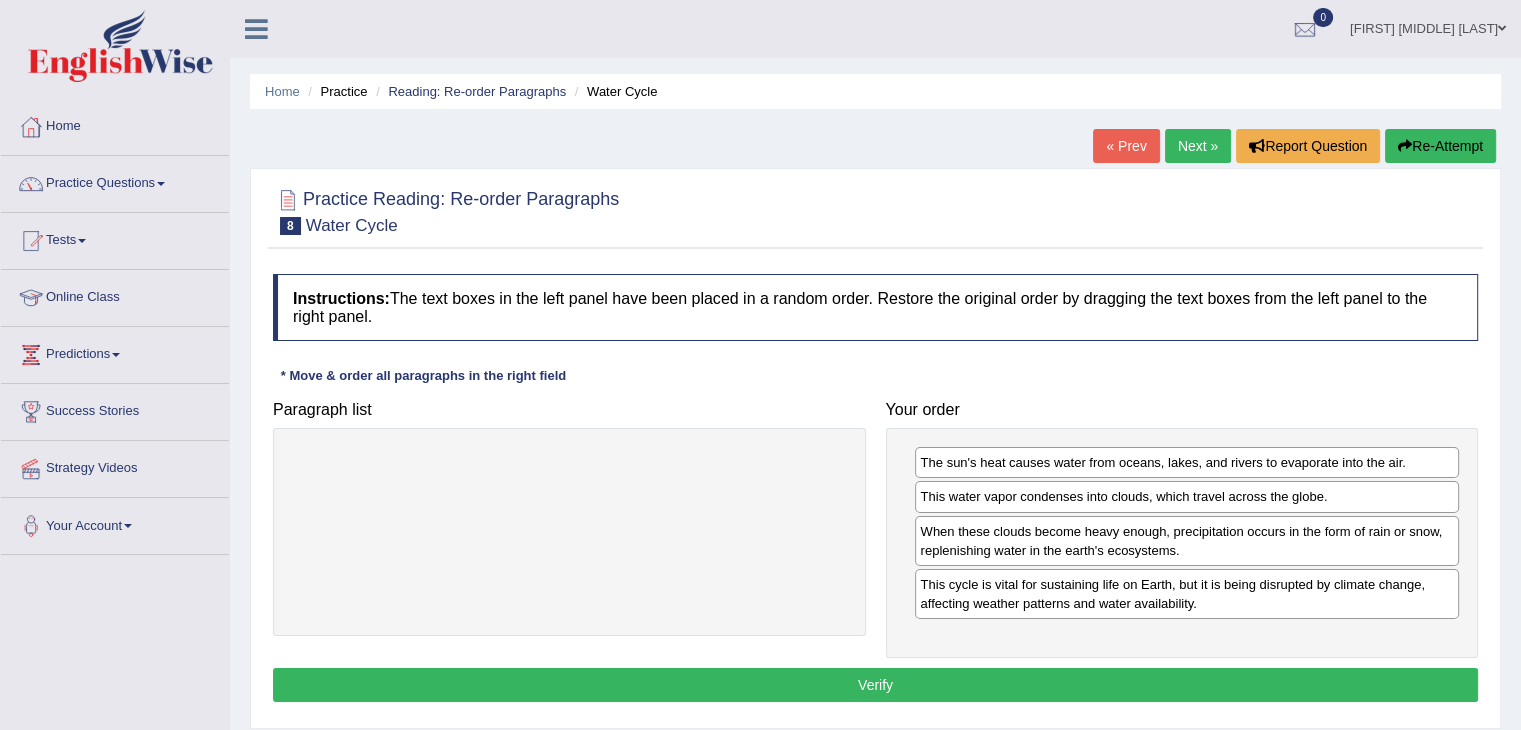 click on "Verify" at bounding box center [875, 685] 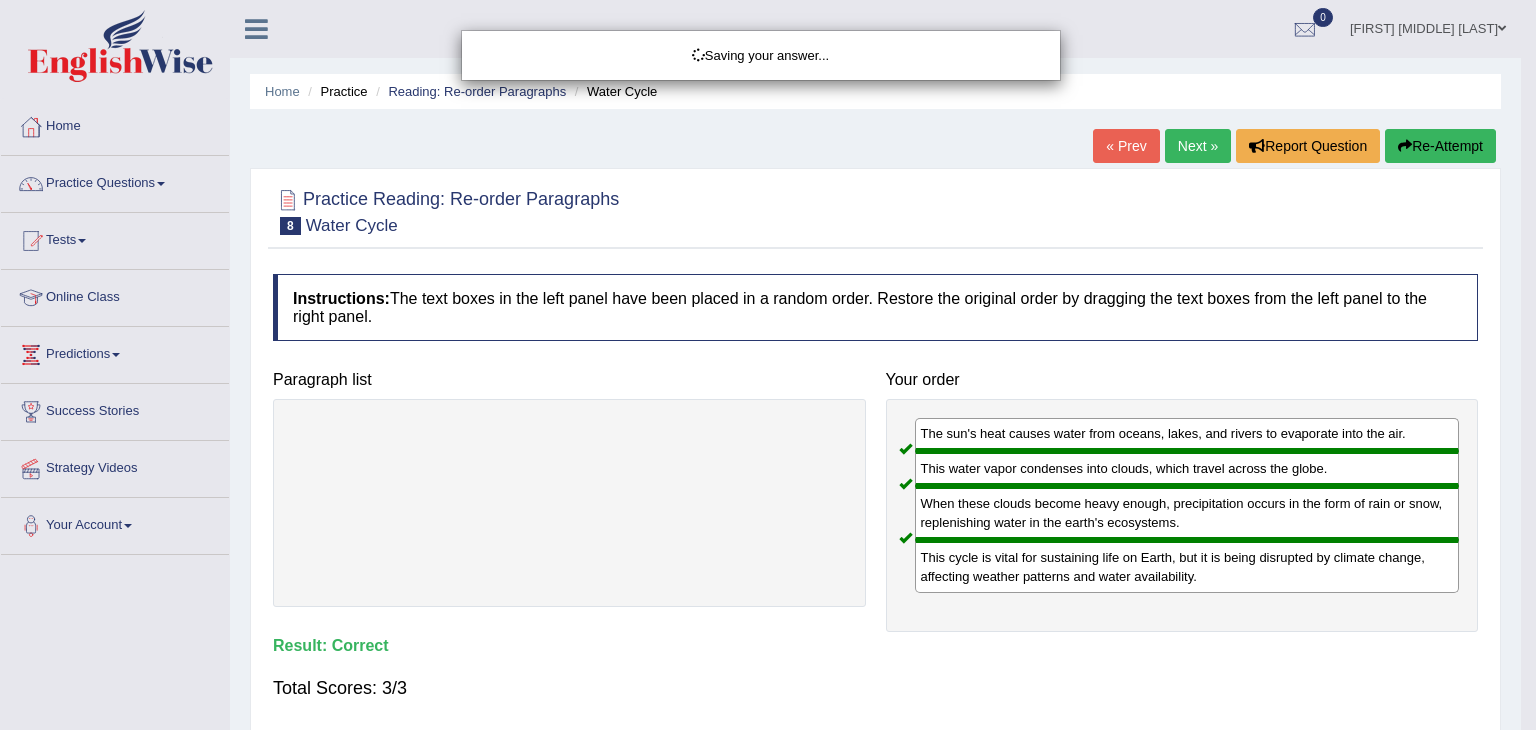 click on "Saving your answer..." at bounding box center (768, 365) 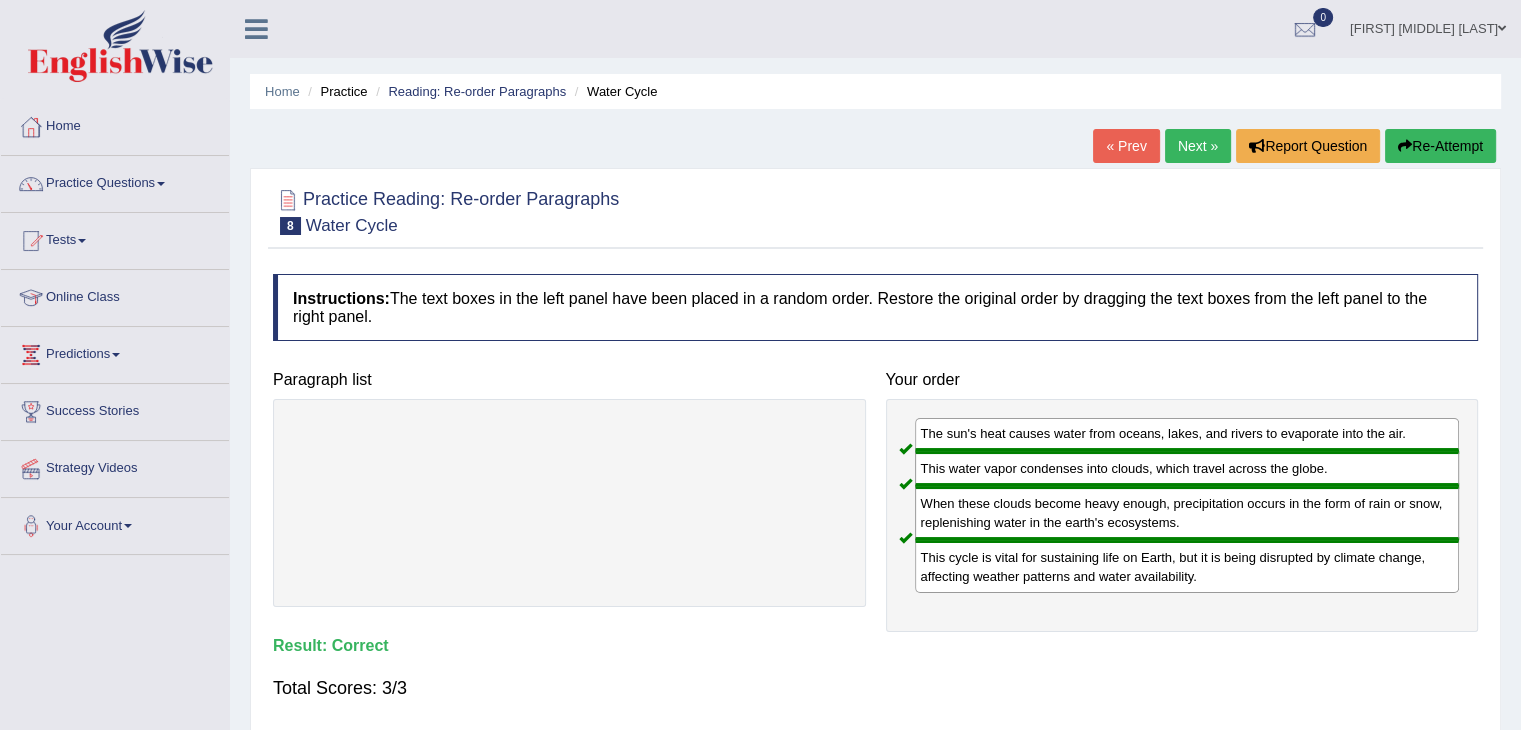 click on "Next »" at bounding box center [1198, 146] 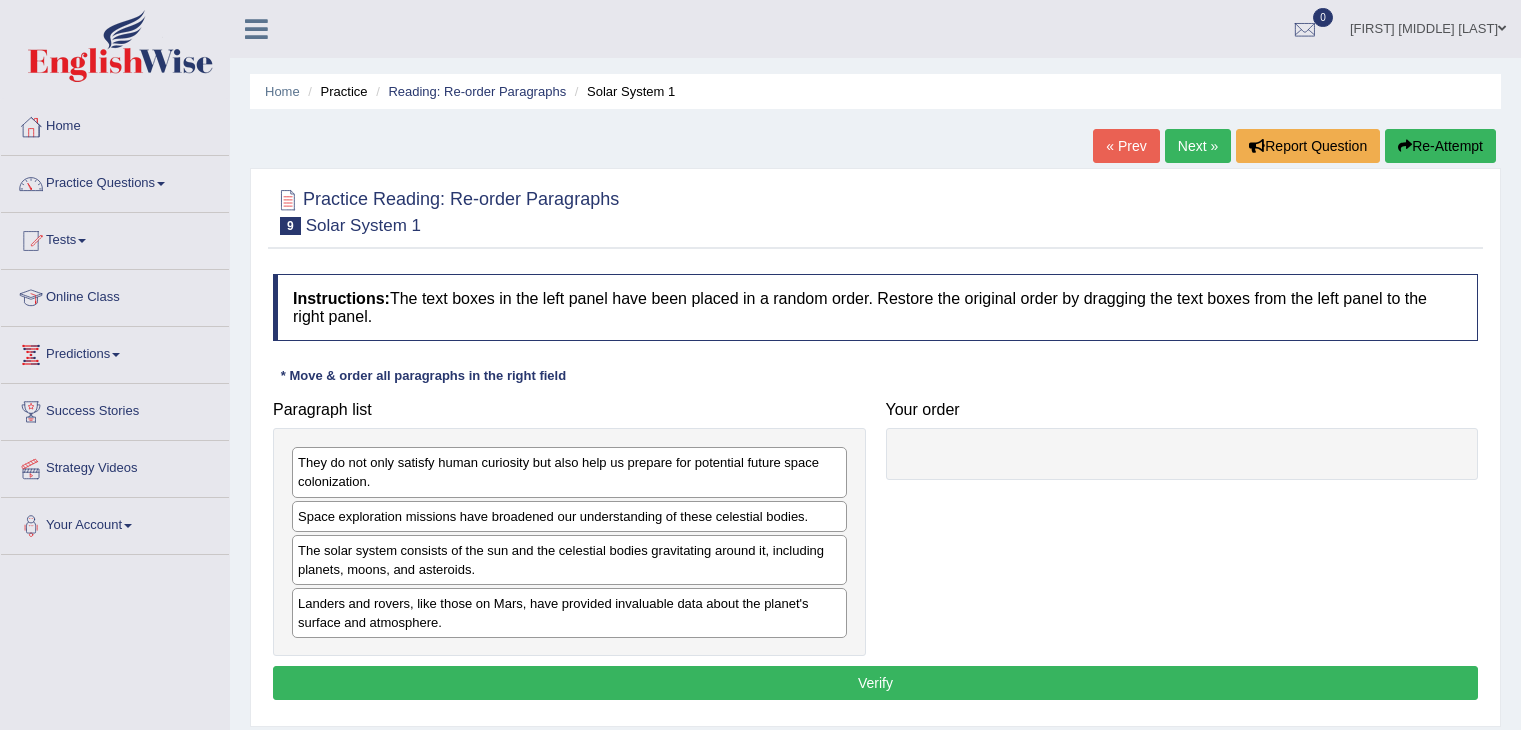 scroll, scrollTop: 0, scrollLeft: 0, axis: both 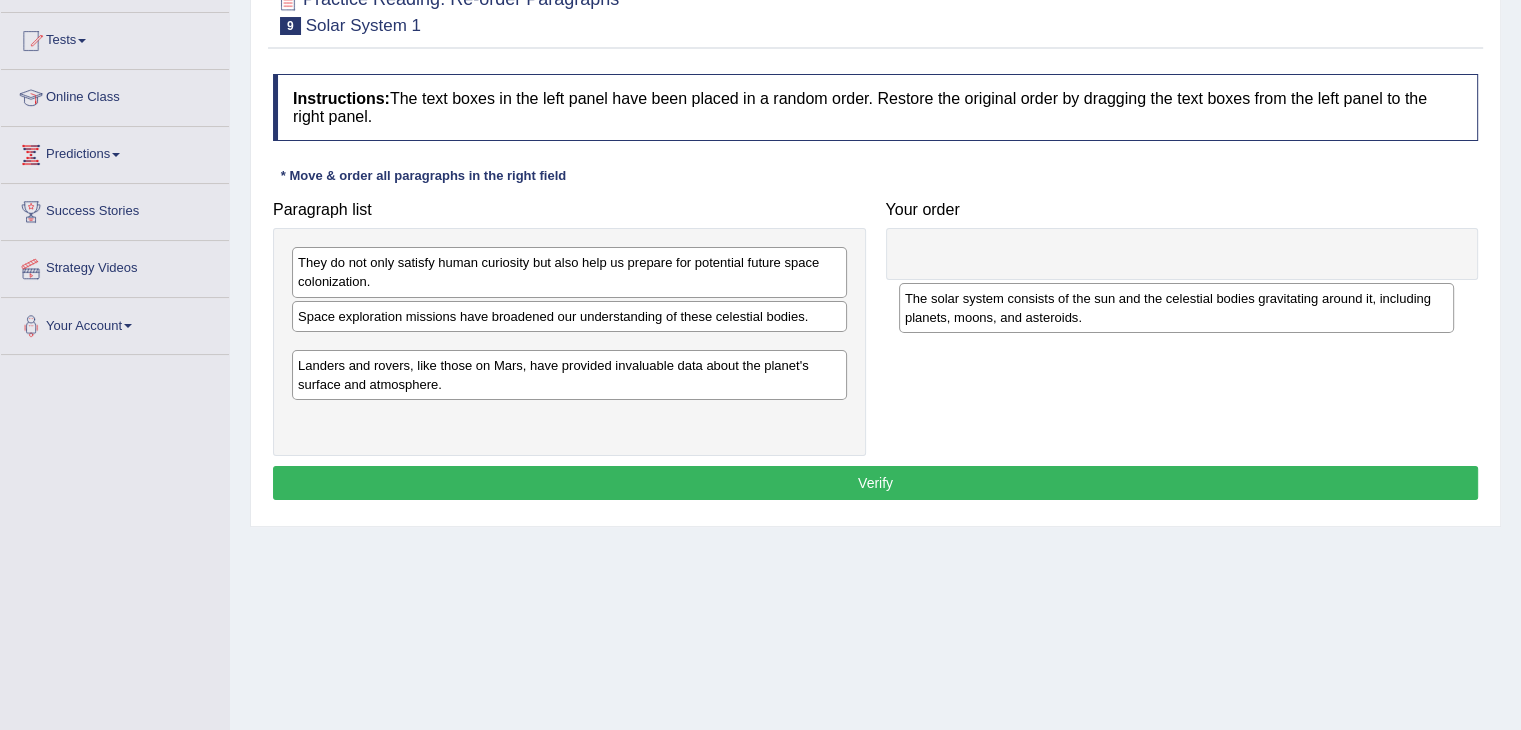 drag, startPoint x: 561, startPoint y: 369, endPoint x: 1152, endPoint y: 307, distance: 594.2432 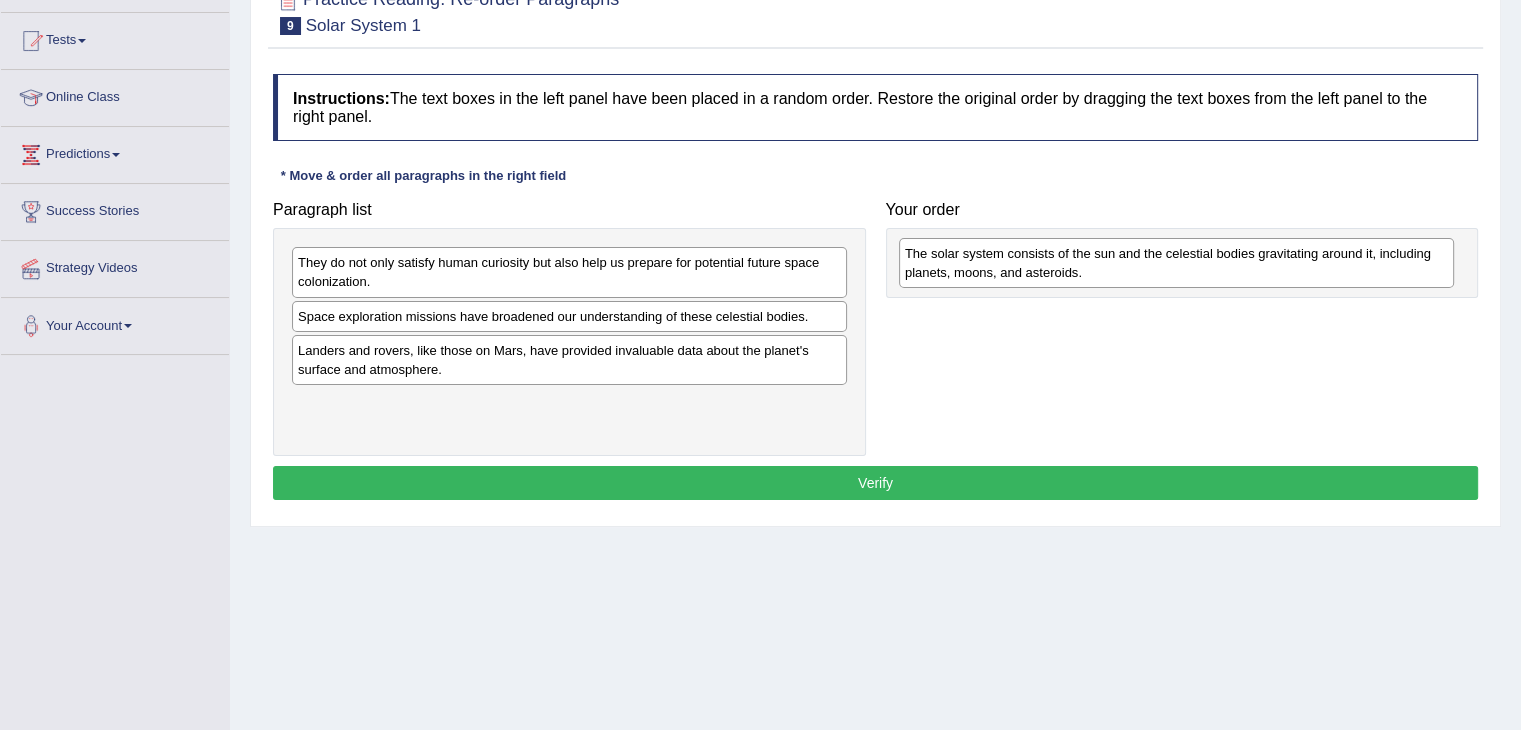 drag, startPoint x: 686, startPoint y: 373, endPoint x: 1293, endPoint y: 277, distance: 614.54456 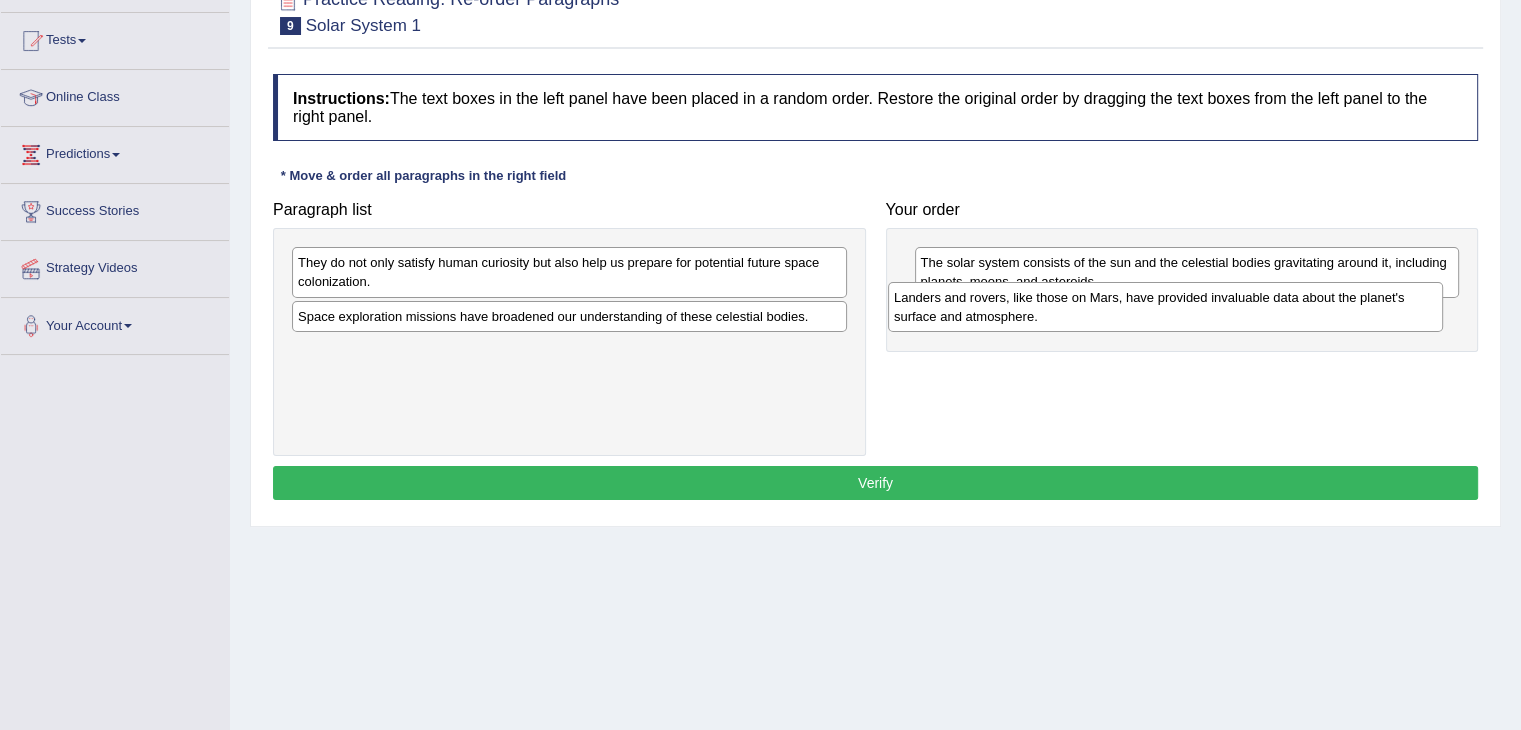 drag, startPoint x: 611, startPoint y: 366, endPoint x: 1207, endPoint y: 314, distance: 598.26416 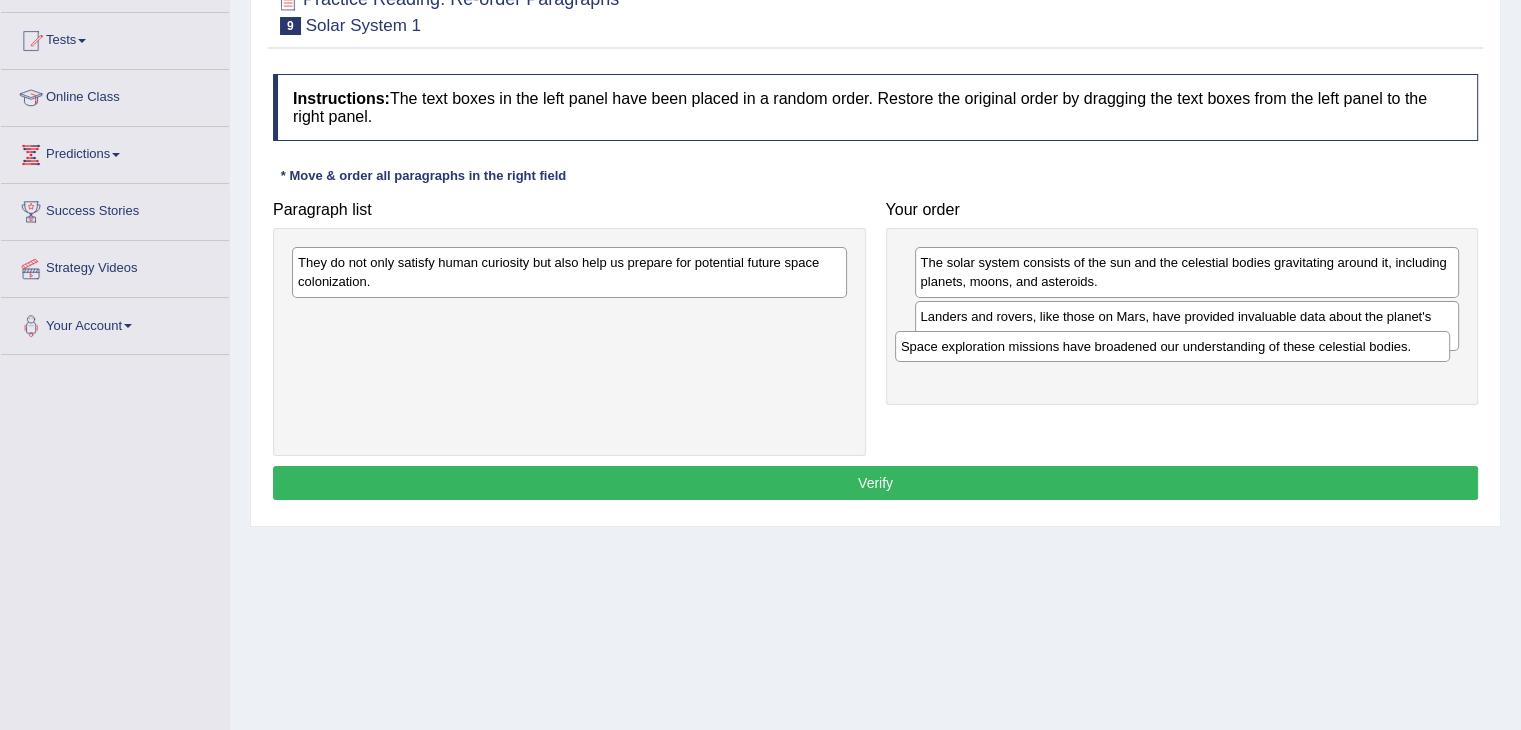 drag, startPoint x: 457, startPoint y: 324, endPoint x: 1116, endPoint y: 357, distance: 659.82574 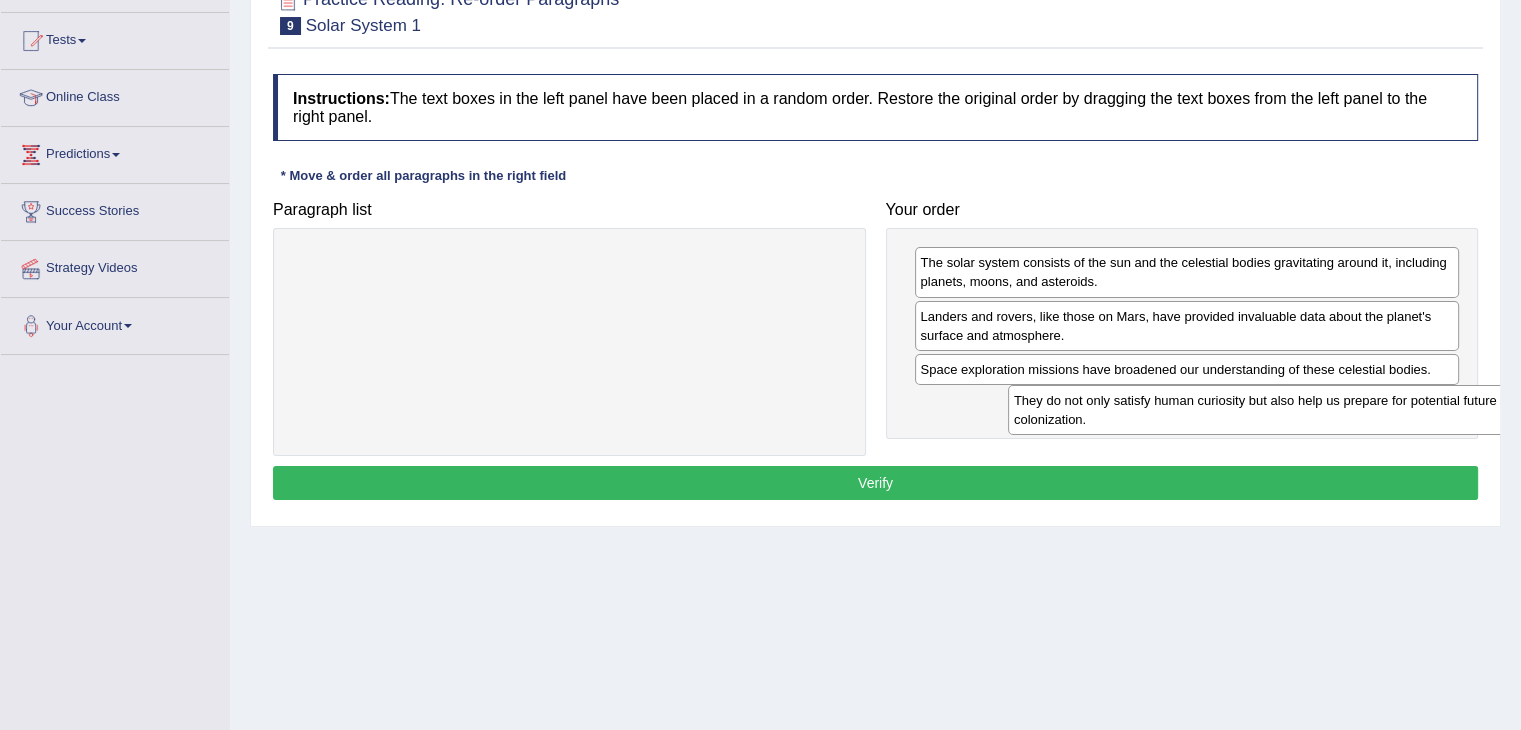 drag, startPoint x: 664, startPoint y: 269, endPoint x: 1310, endPoint y: 403, distance: 659.75146 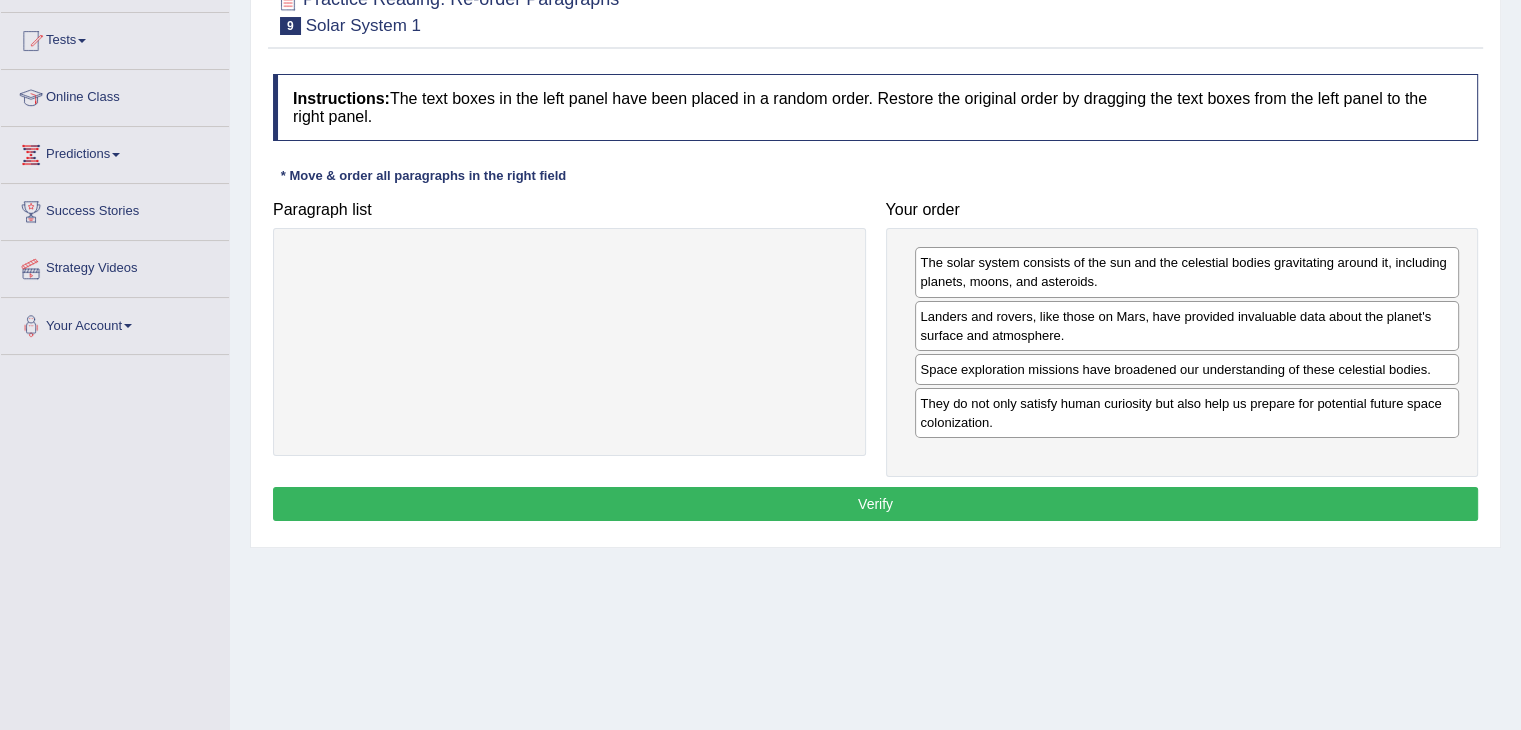 click on "Verify" at bounding box center [875, 504] 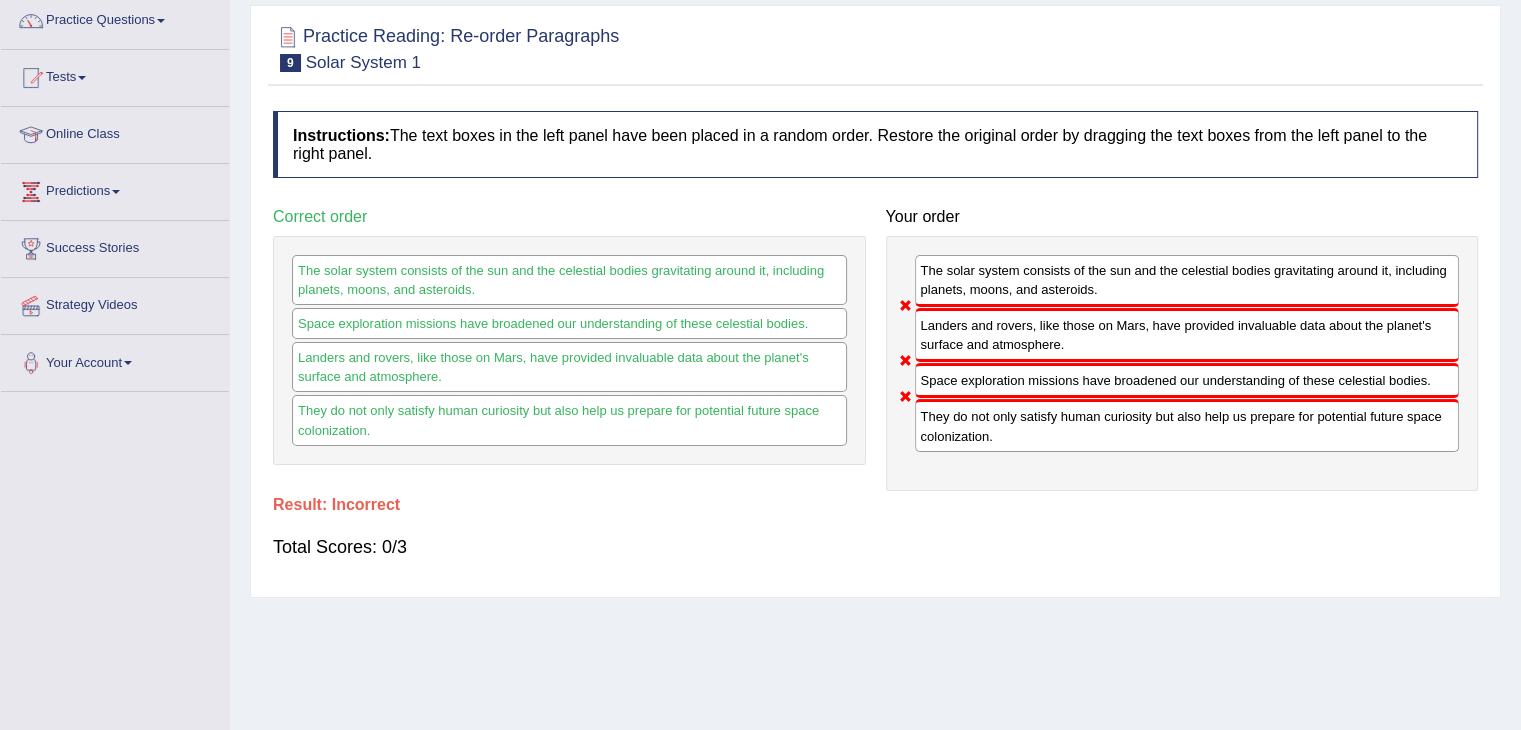 scroll, scrollTop: 0, scrollLeft: 0, axis: both 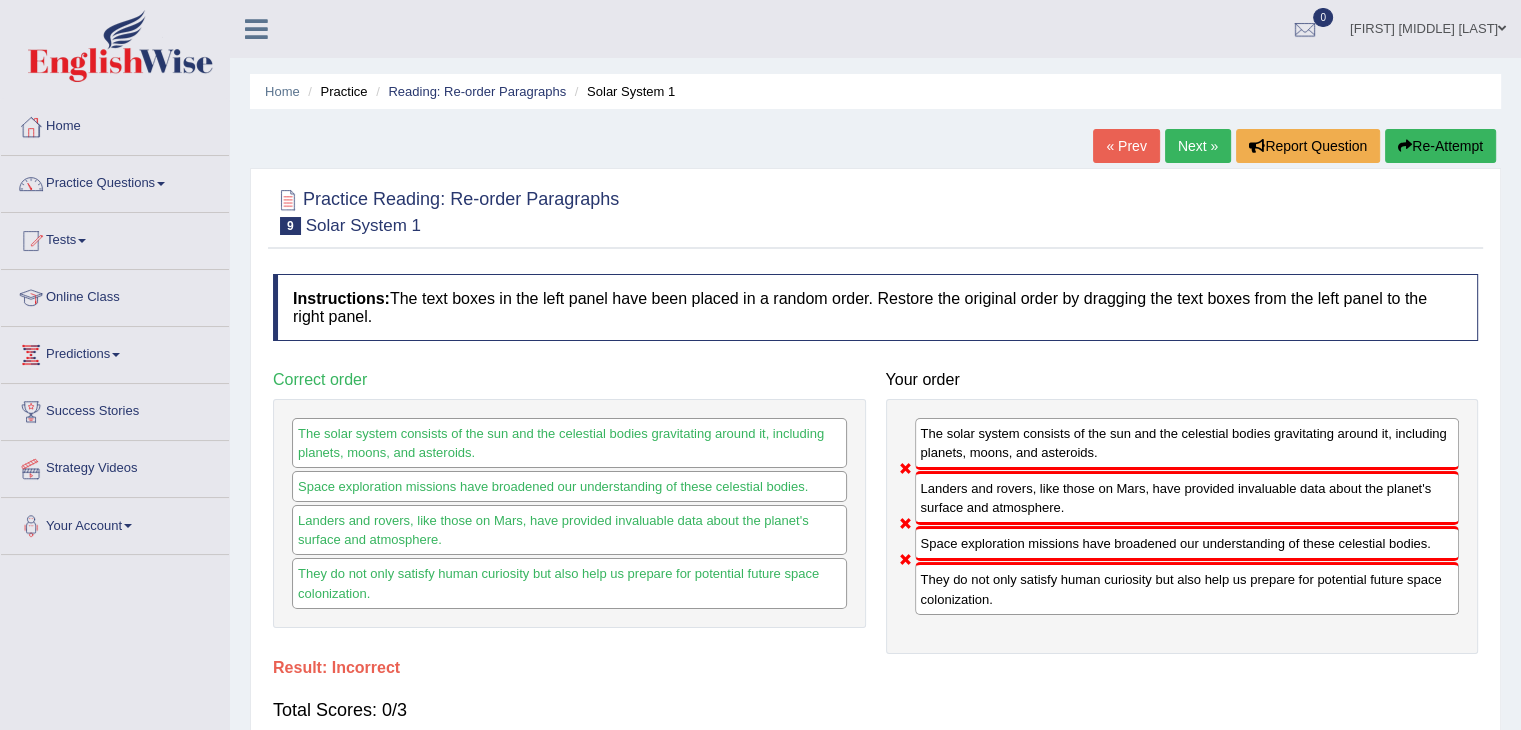 click on "Next »" at bounding box center (1198, 146) 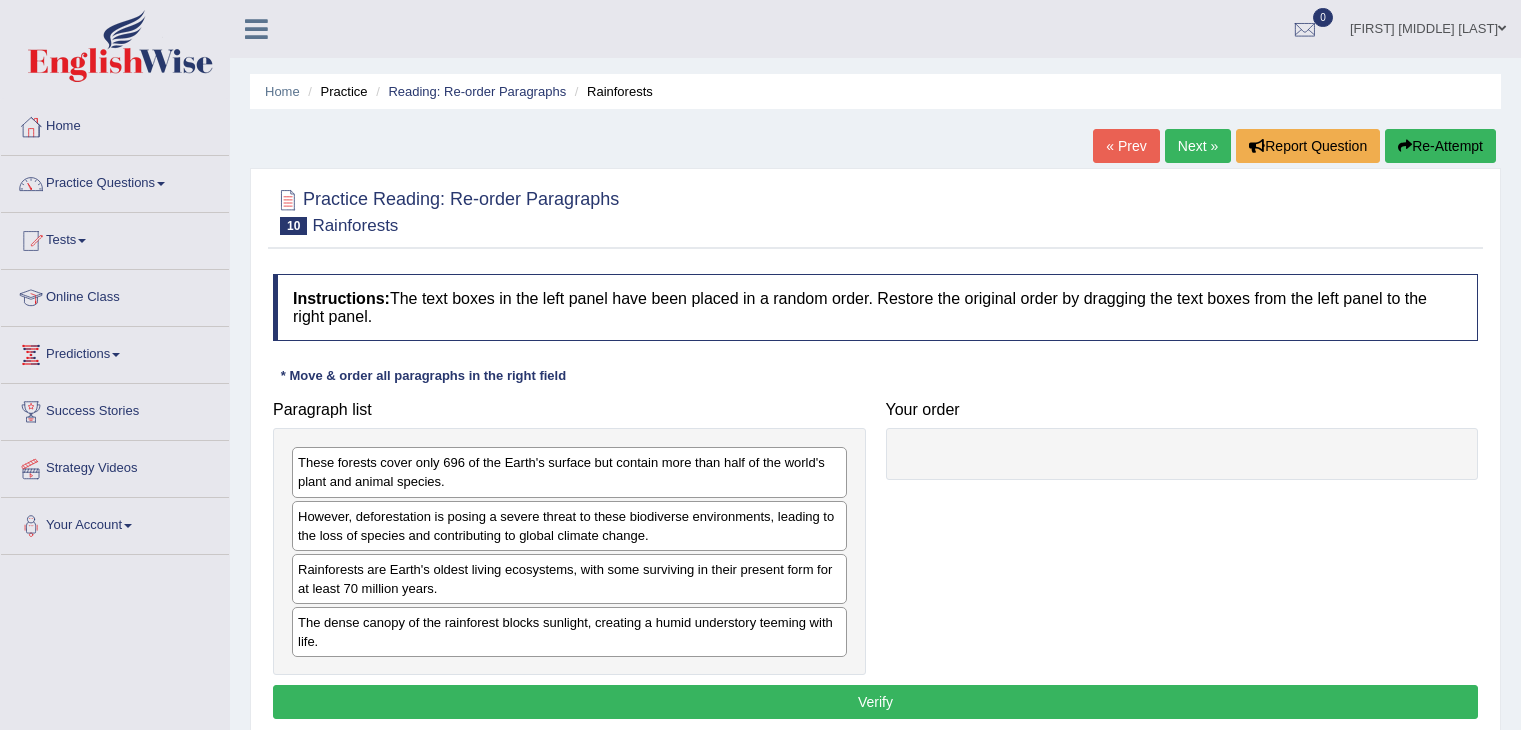 scroll, scrollTop: 0, scrollLeft: 0, axis: both 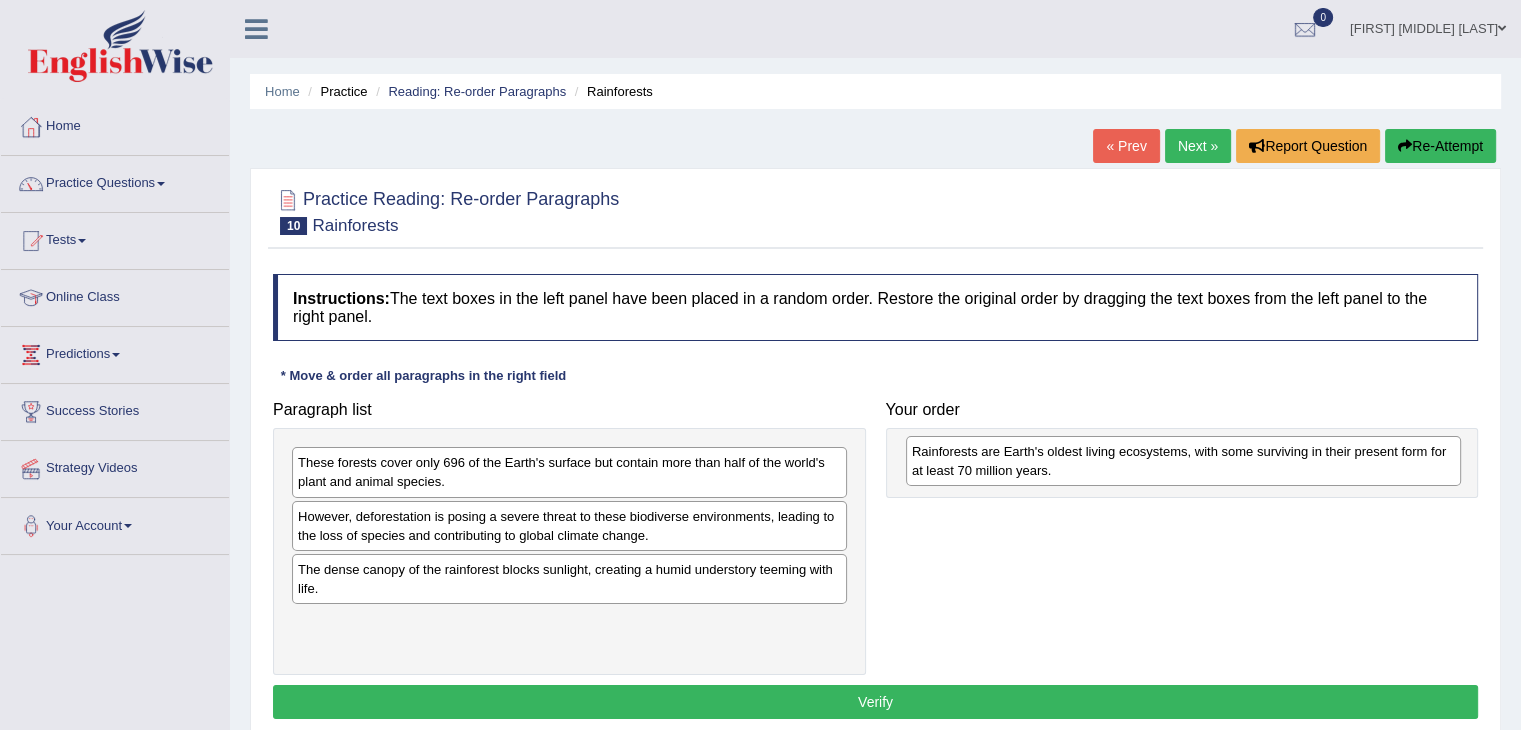drag, startPoint x: 582, startPoint y: 576, endPoint x: 1191, endPoint y: 440, distance: 624.0008 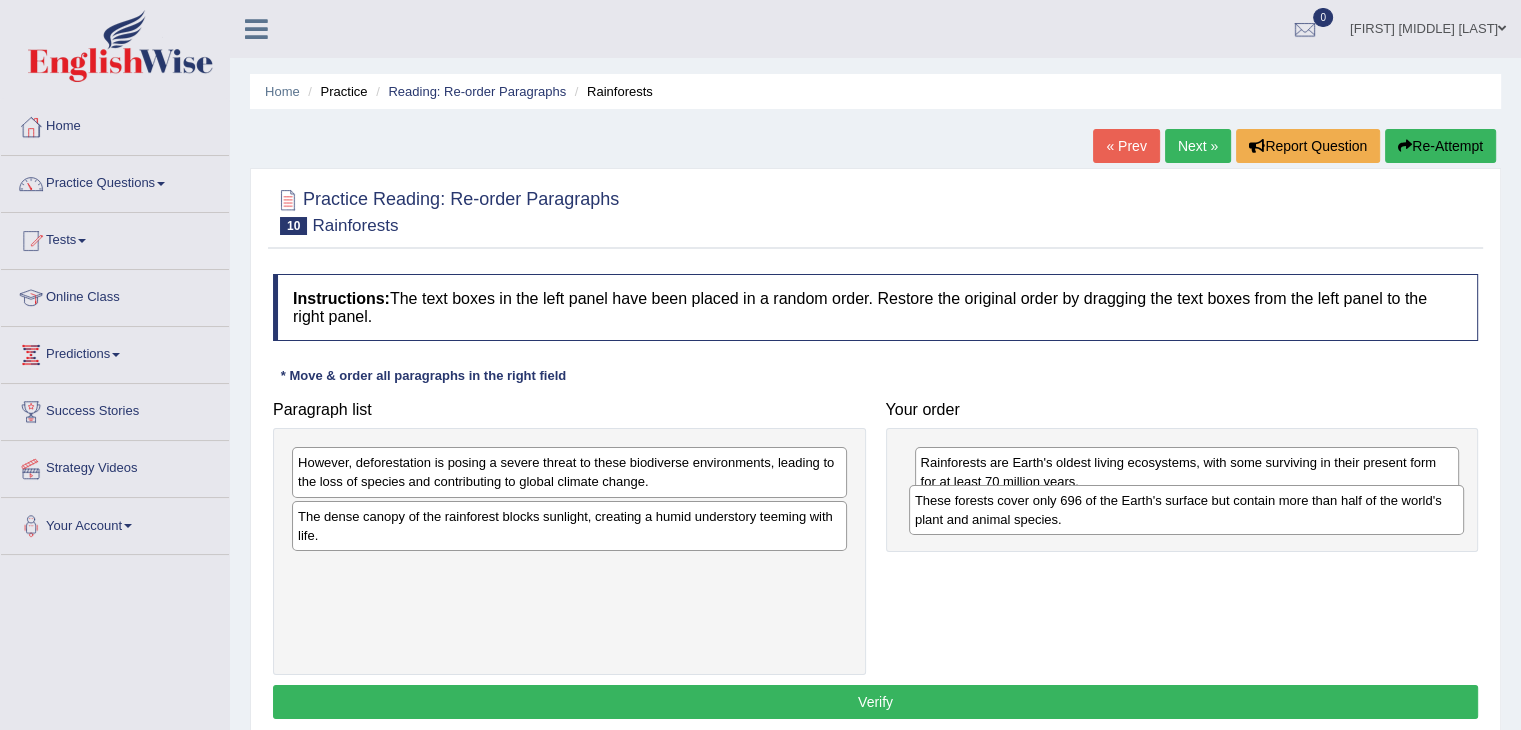 drag, startPoint x: 628, startPoint y: 468, endPoint x: 1248, endPoint y: 506, distance: 621.16345 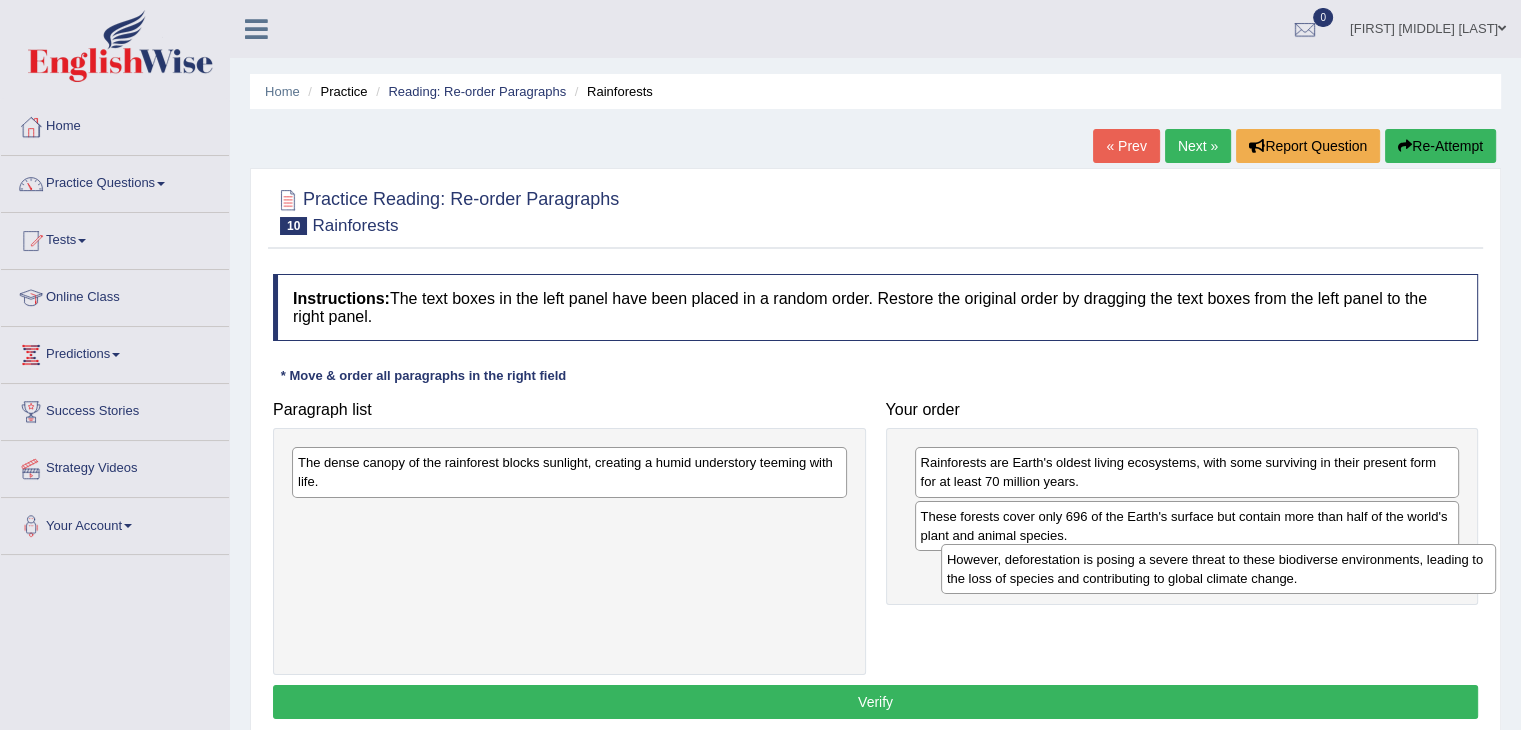 drag, startPoint x: 683, startPoint y: 489, endPoint x: 1297, endPoint y: 586, distance: 621.6148 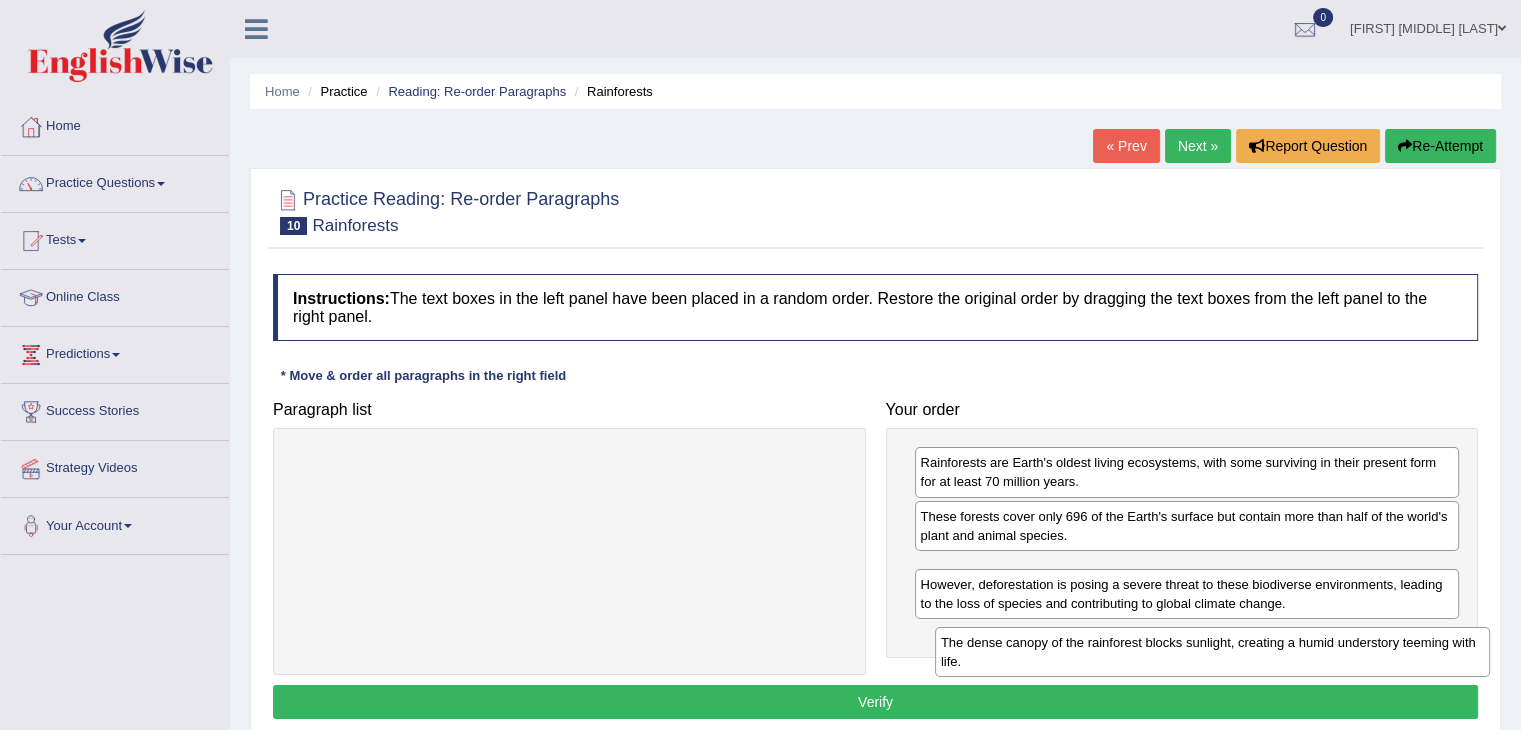 drag, startPoint x: 561, startPoint y: 480, endPoint x: 1162, endPoint y: 637, distance: 621.1683 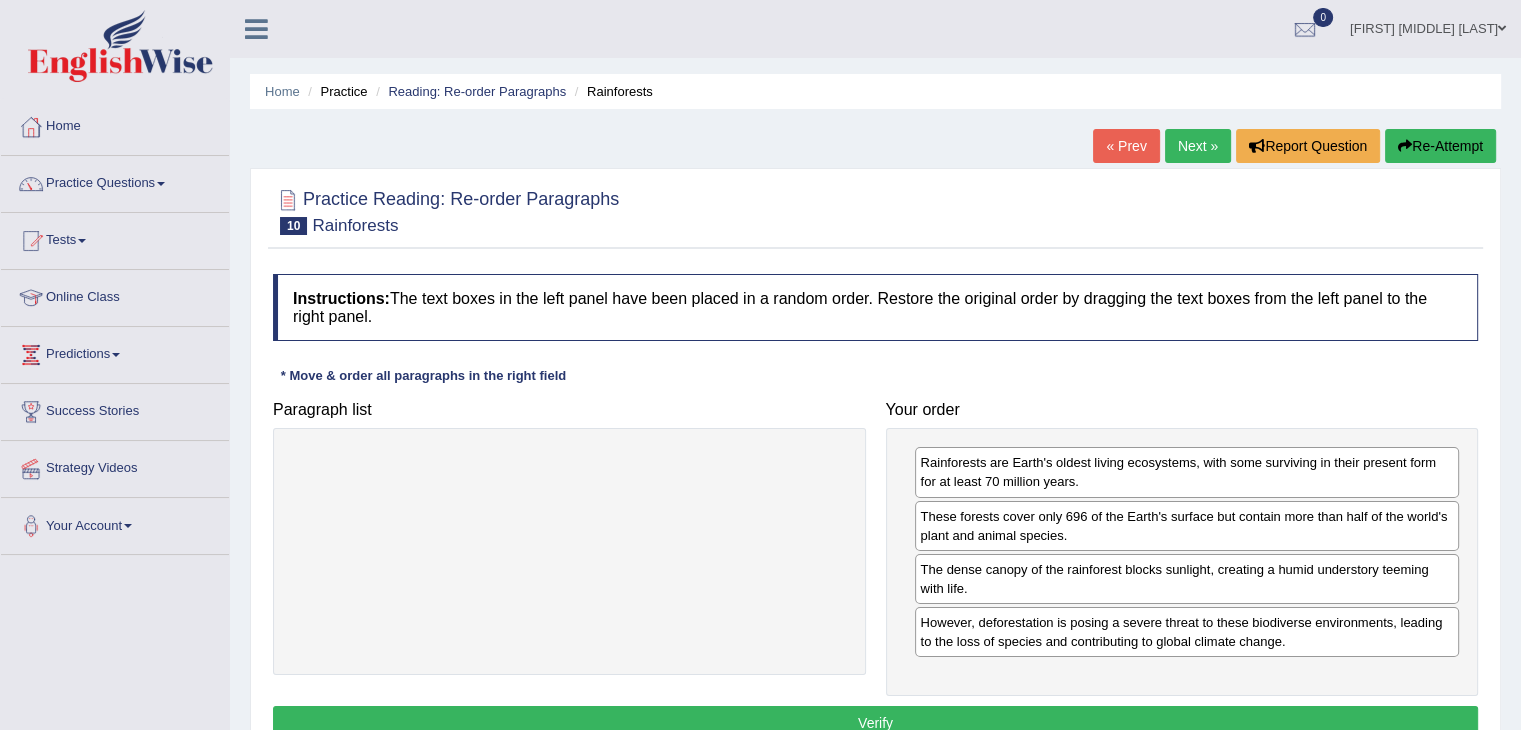 click on "Verify" at bounding box center [875, 723] 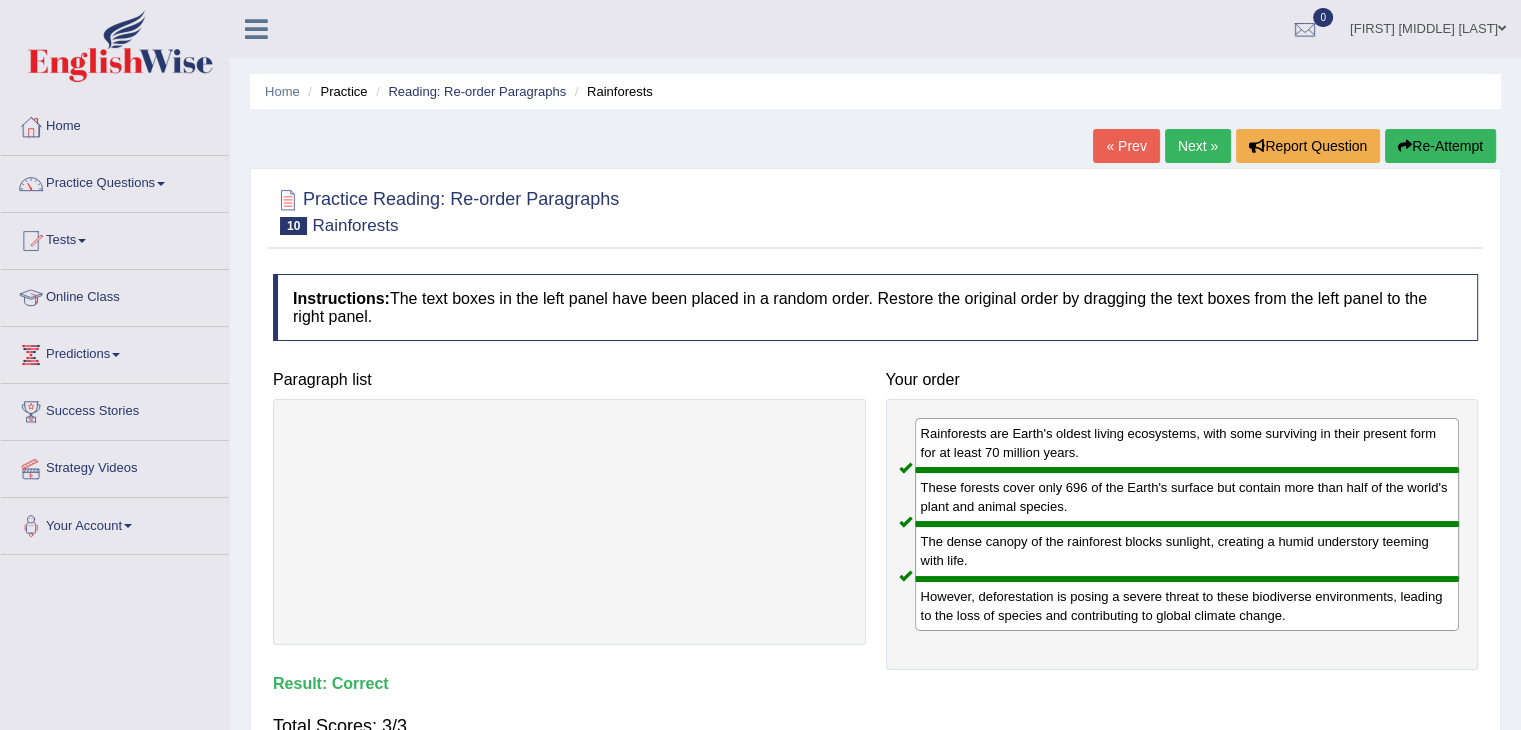 click on "Next »" at bounding box center (1198, 146) 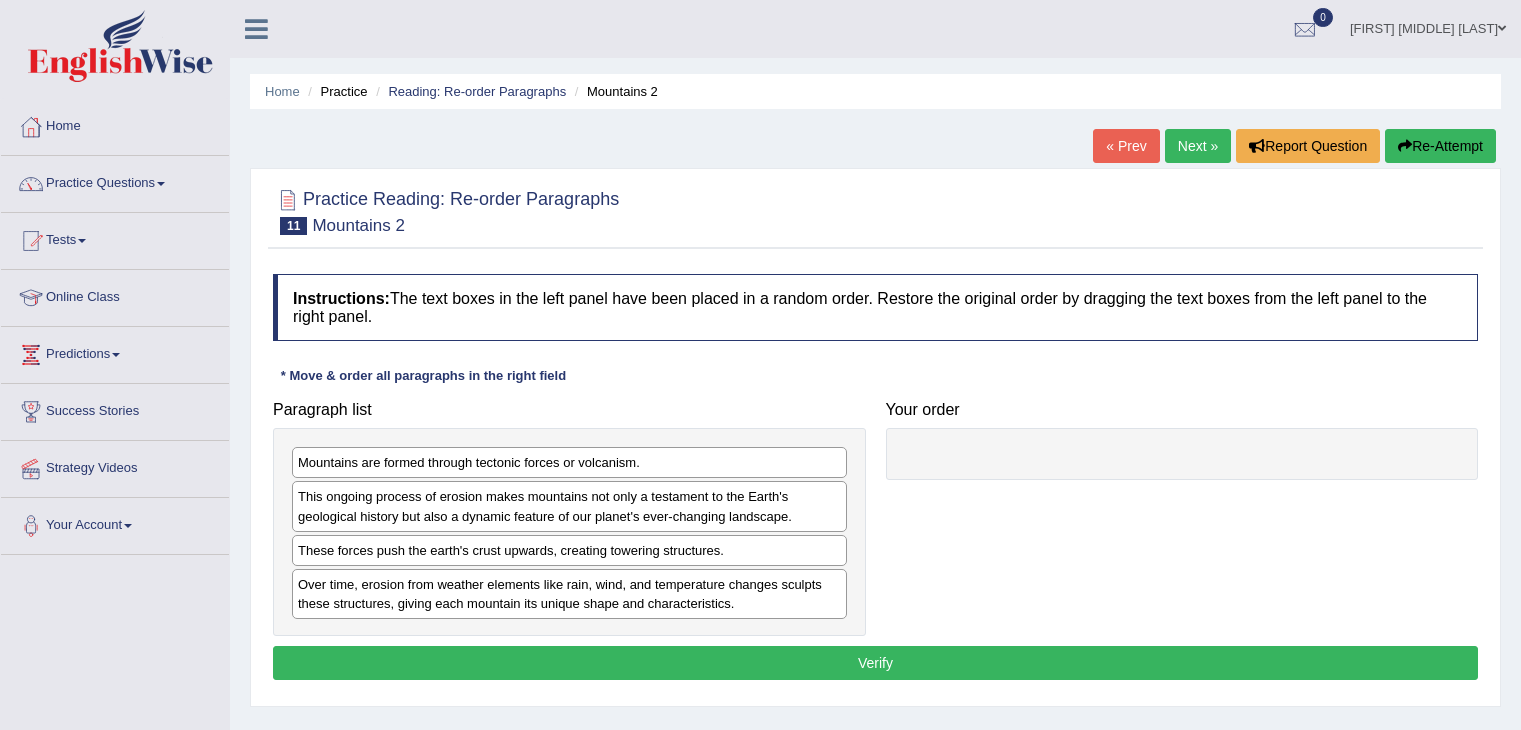 scroll, scrollTop: 0, scrollLeft: 0, axis: both 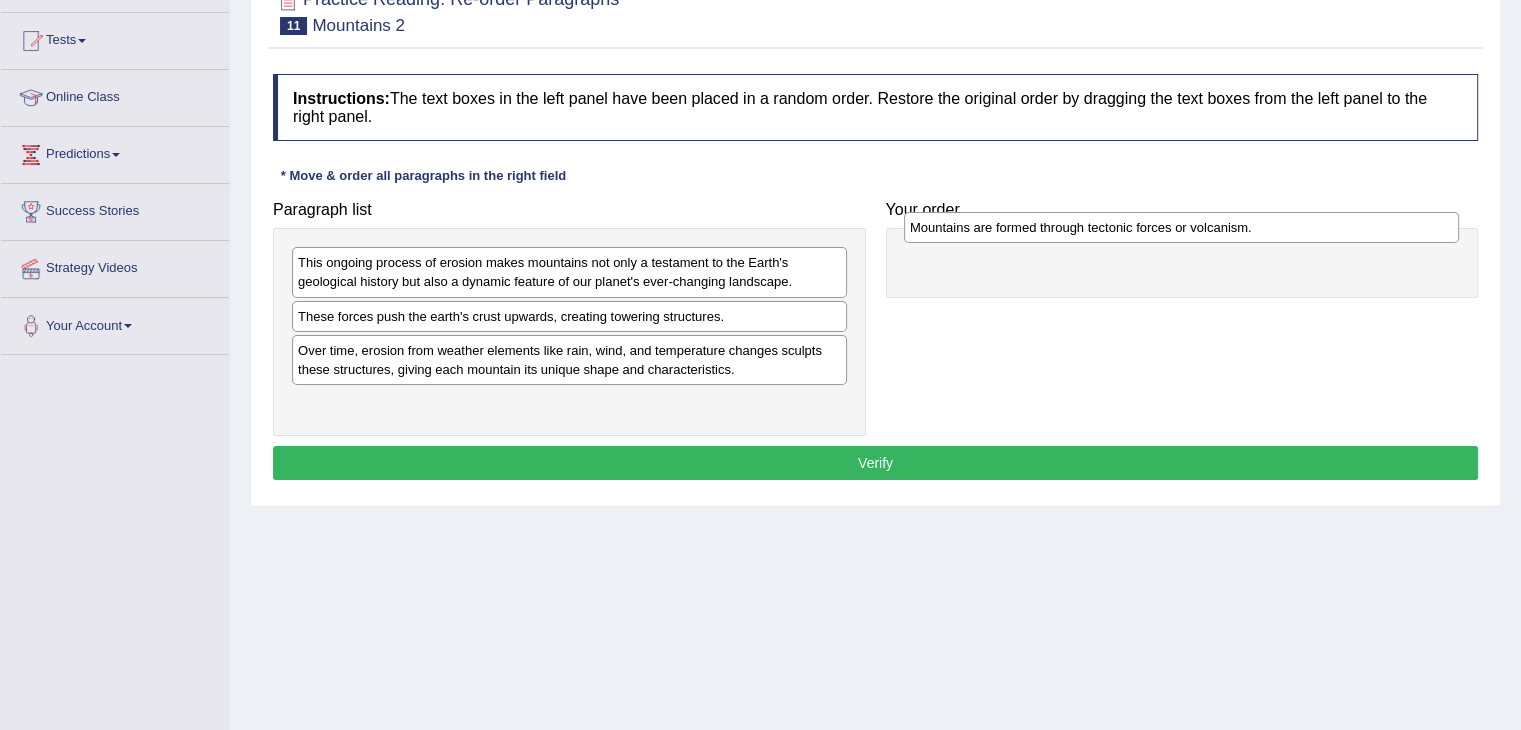 drag, startPoint x: 615, startPoint y: 258, endPoint x: 1160, endPoint y: 233, distance: 545.5731 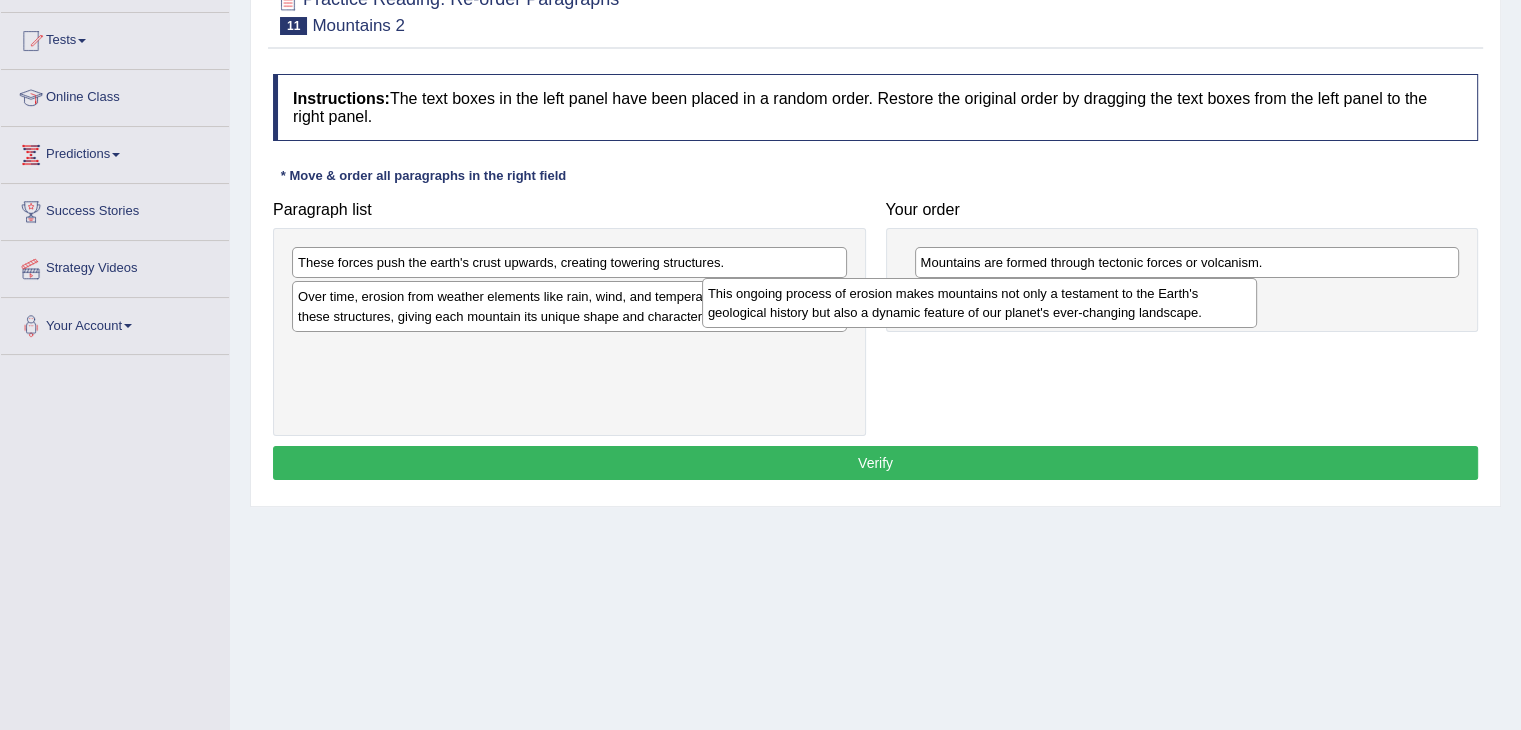 drag, startPoint x: 786, startPoint y: 277, endPoint x: 1220, endPoint y: 306, distance: 434.9678 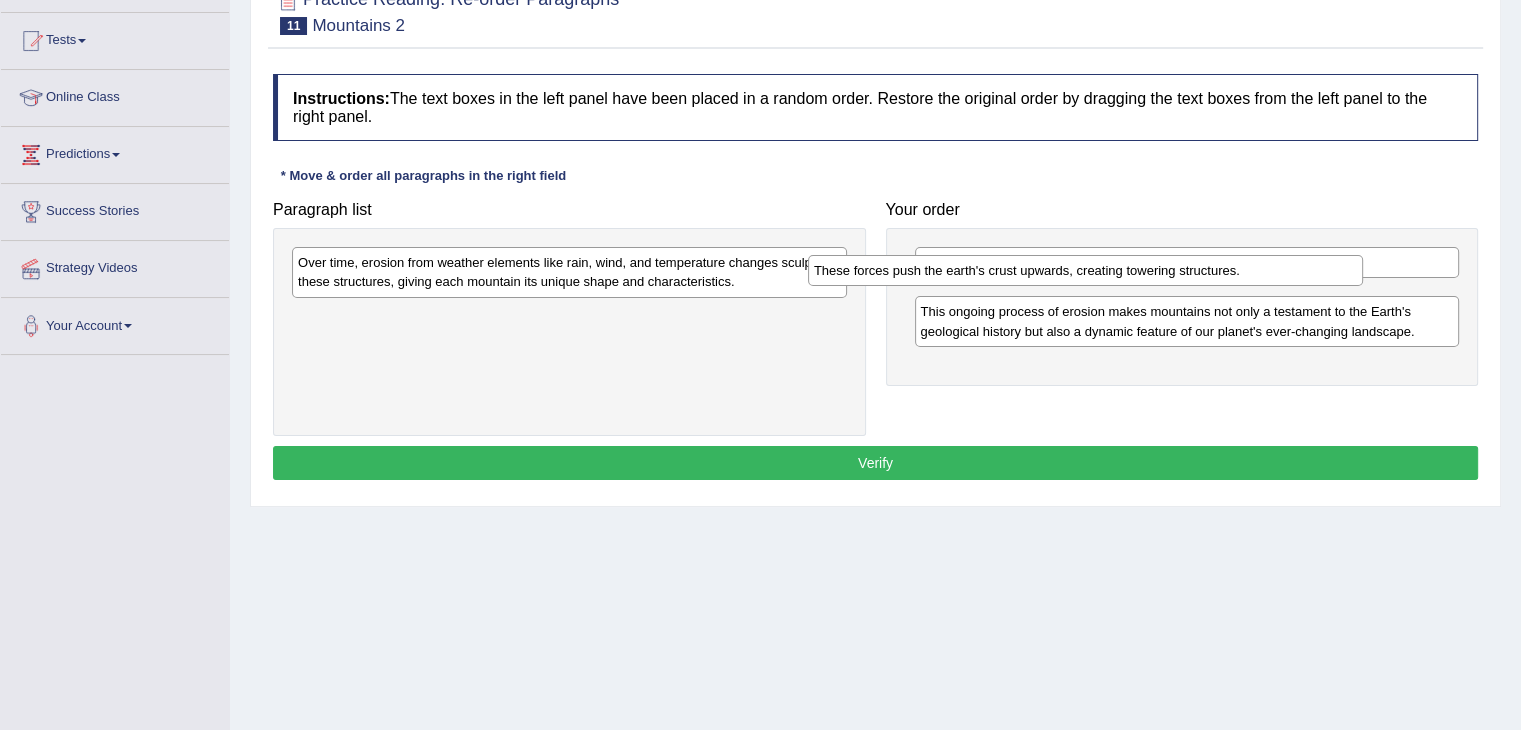 drag, startPoint x: 644, startPoint y: 266, endPoint x: 1165, endPoint y: 279, distance: 521.1622 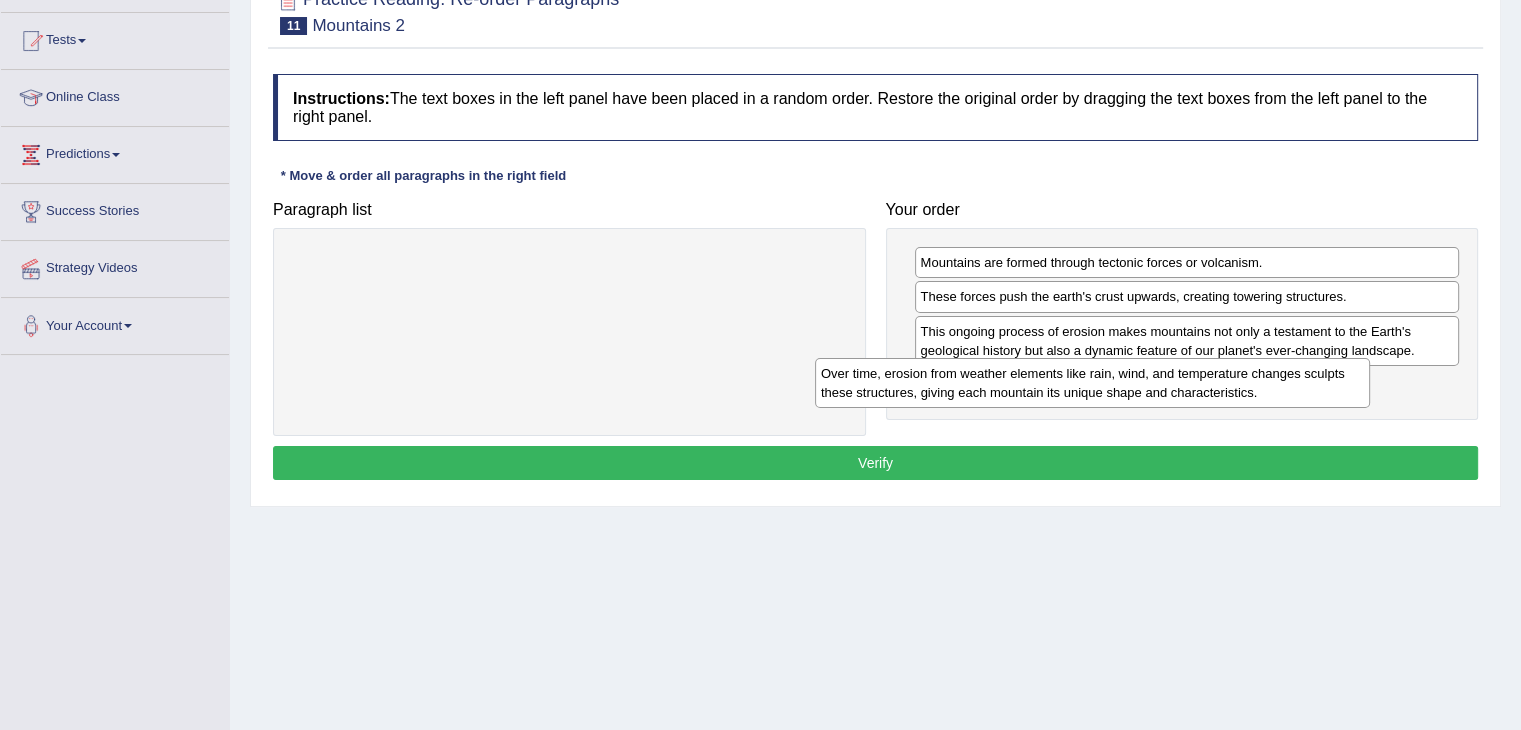 drag, startPoint x: 629, startPoint y: 272, endPoint x: 1152, endPoint y: 383, distance: 534.6494 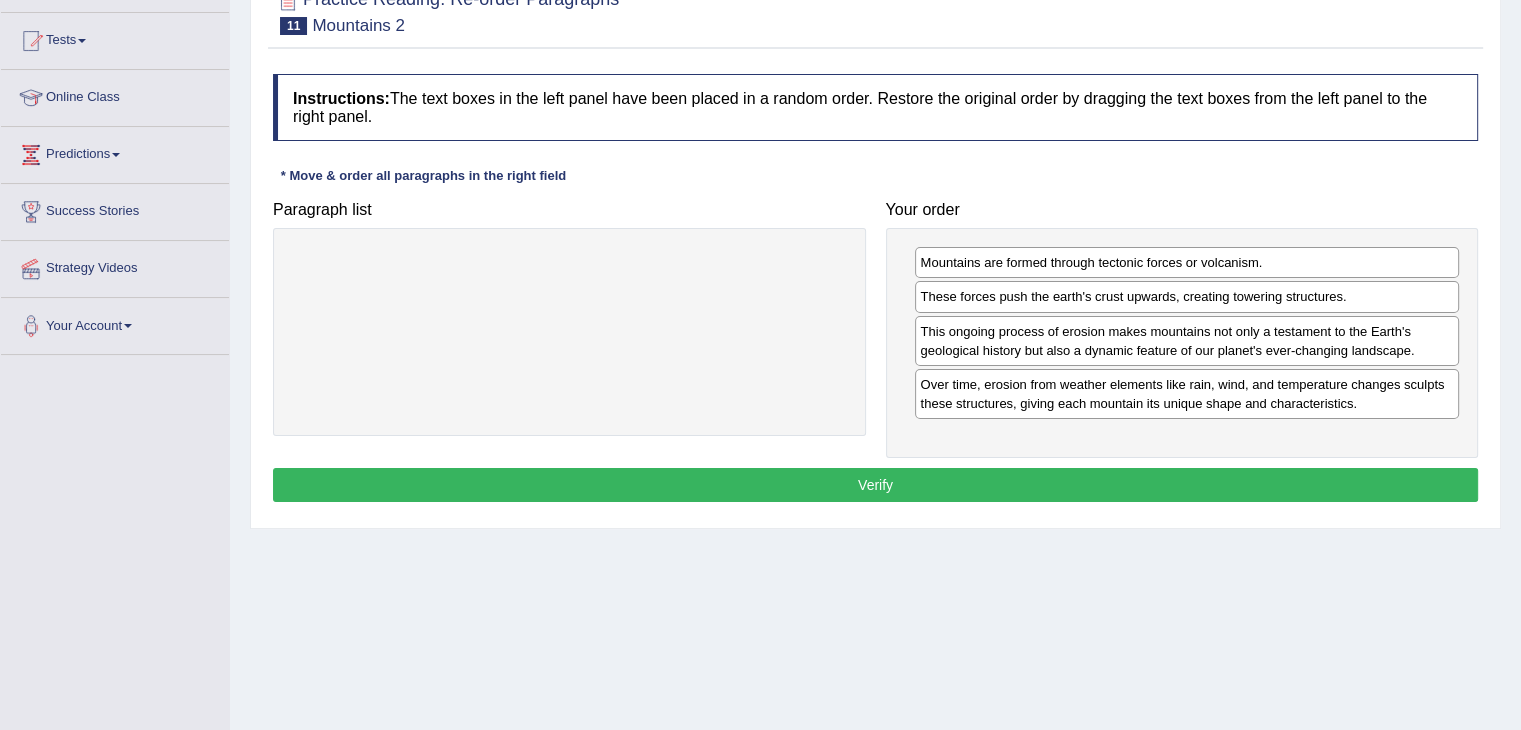 click on "Verify" at bounding box center (875, 485) 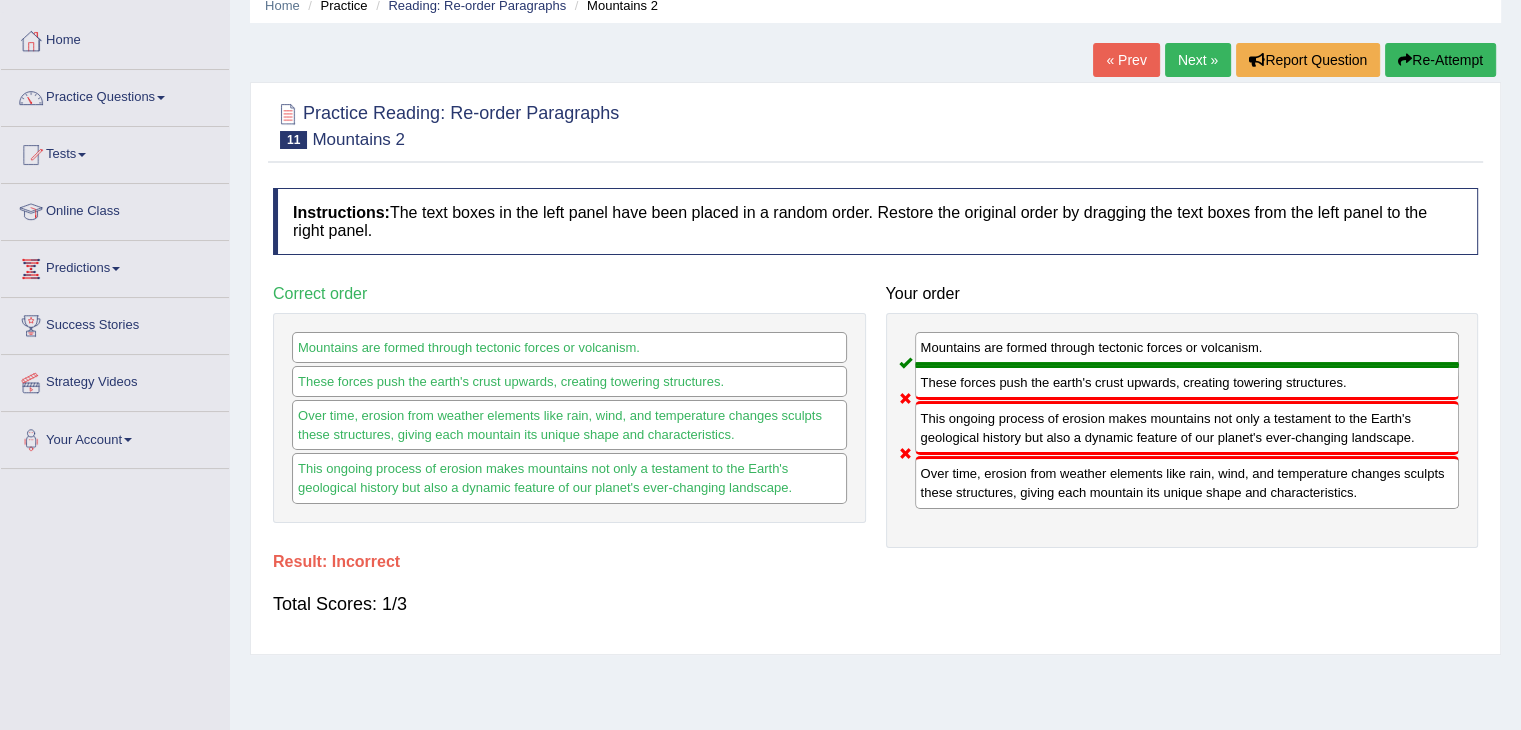 scroll, scrollTop: 0, scrollLeft: 0, axis: both 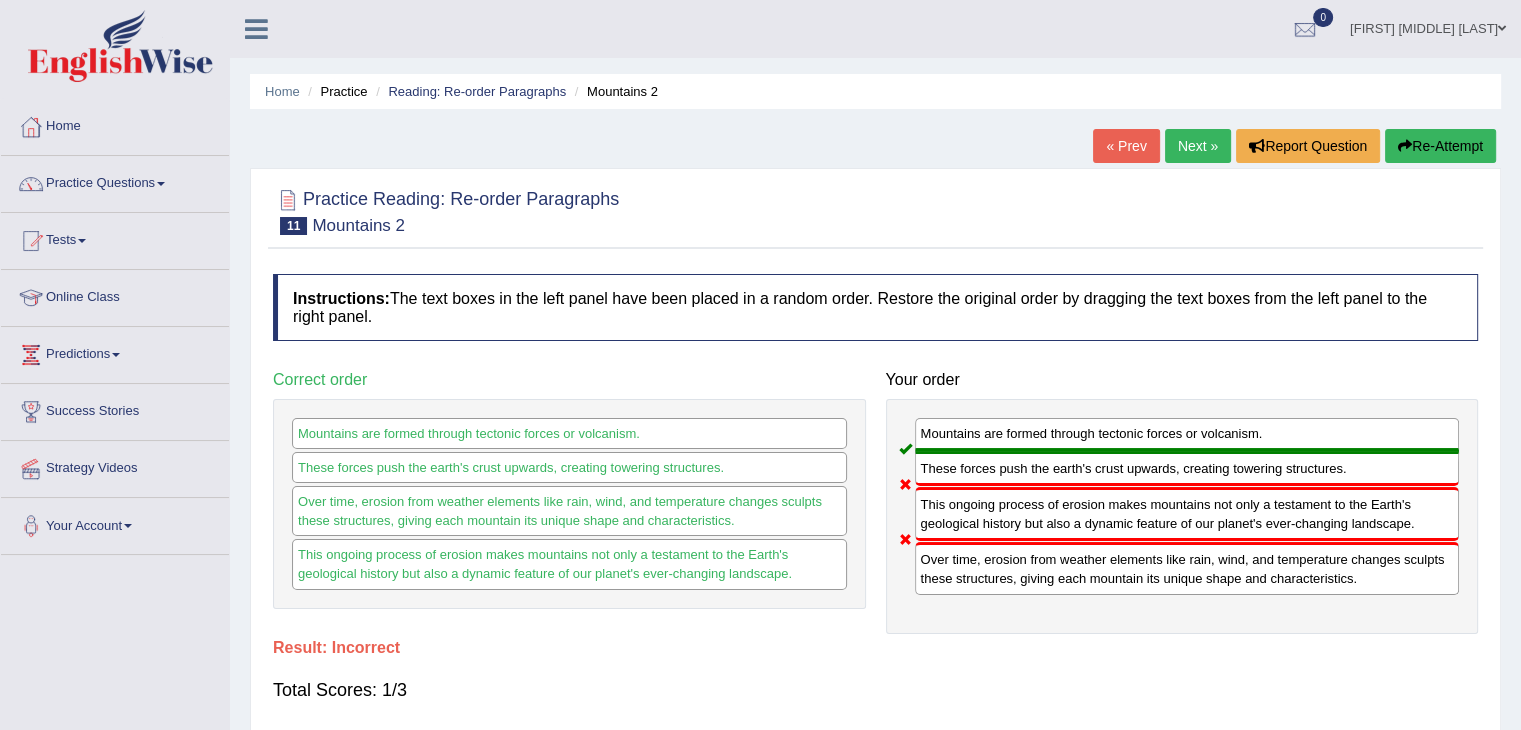 click on "Next »" at bounding box center [1198, 146] 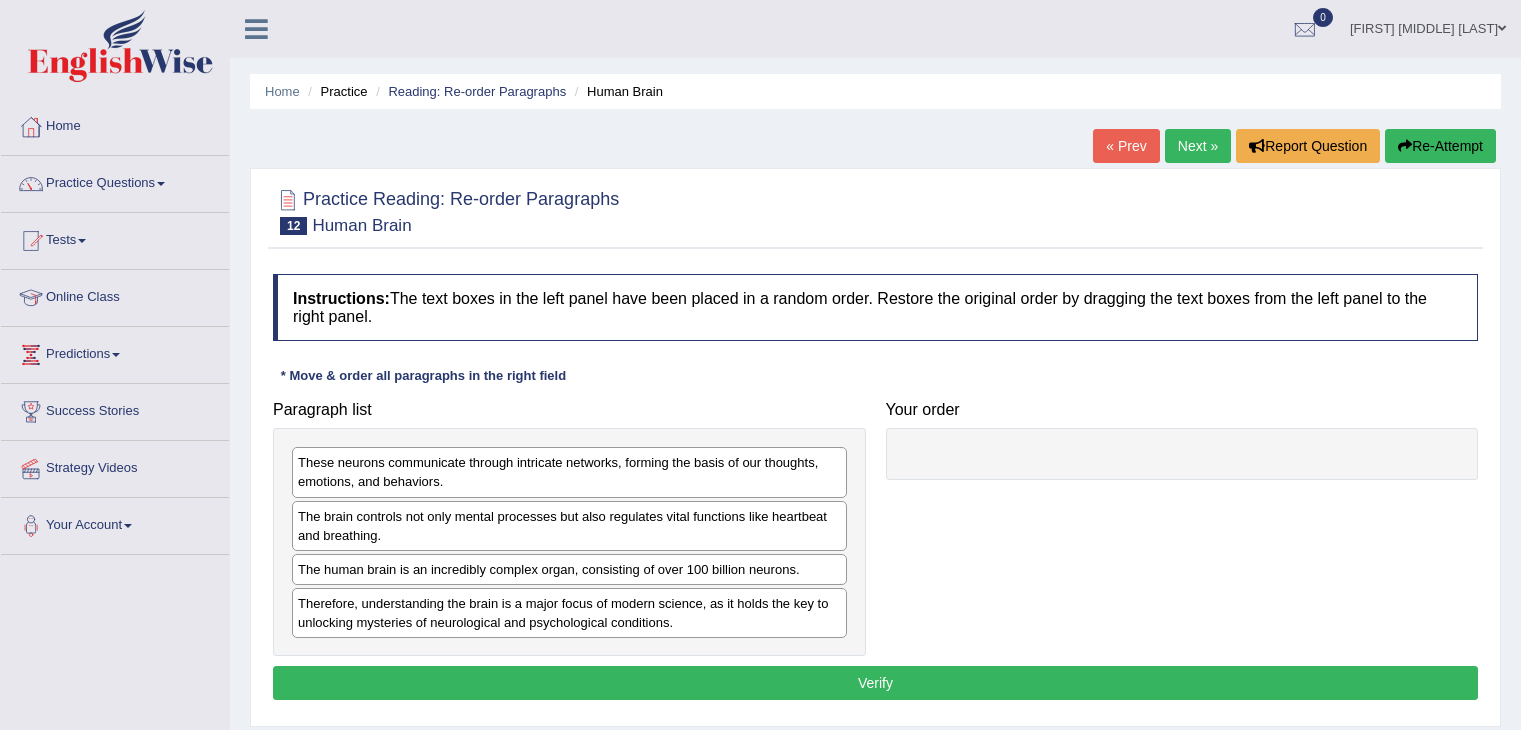 scroll, scrollTop: 0, scrollLeft: 0, axis: both 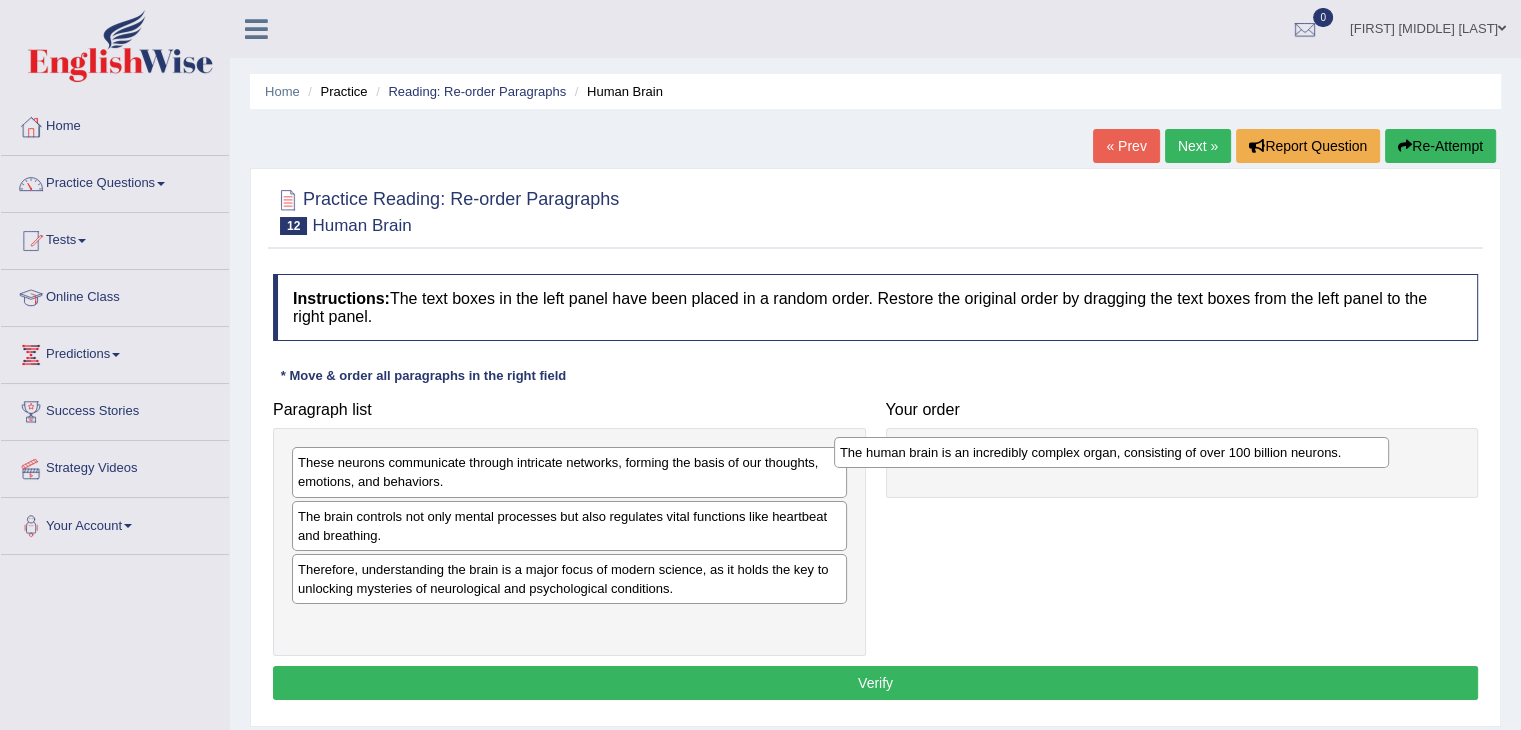 drag, startPoint x: 561, startPoint y: 569, endPoint x: 1113, endPoint y: 449, distance: 564.8929 